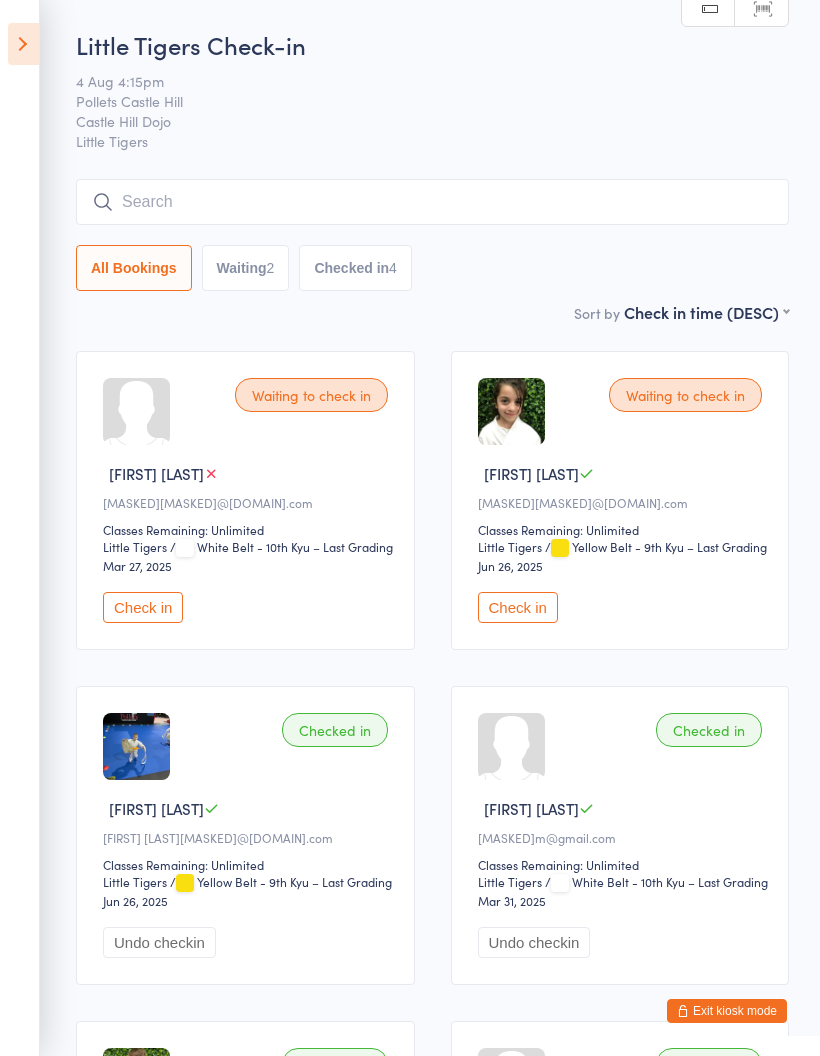 scroll, scrollTop: -3, scrollLeft: 0, axis: vertical 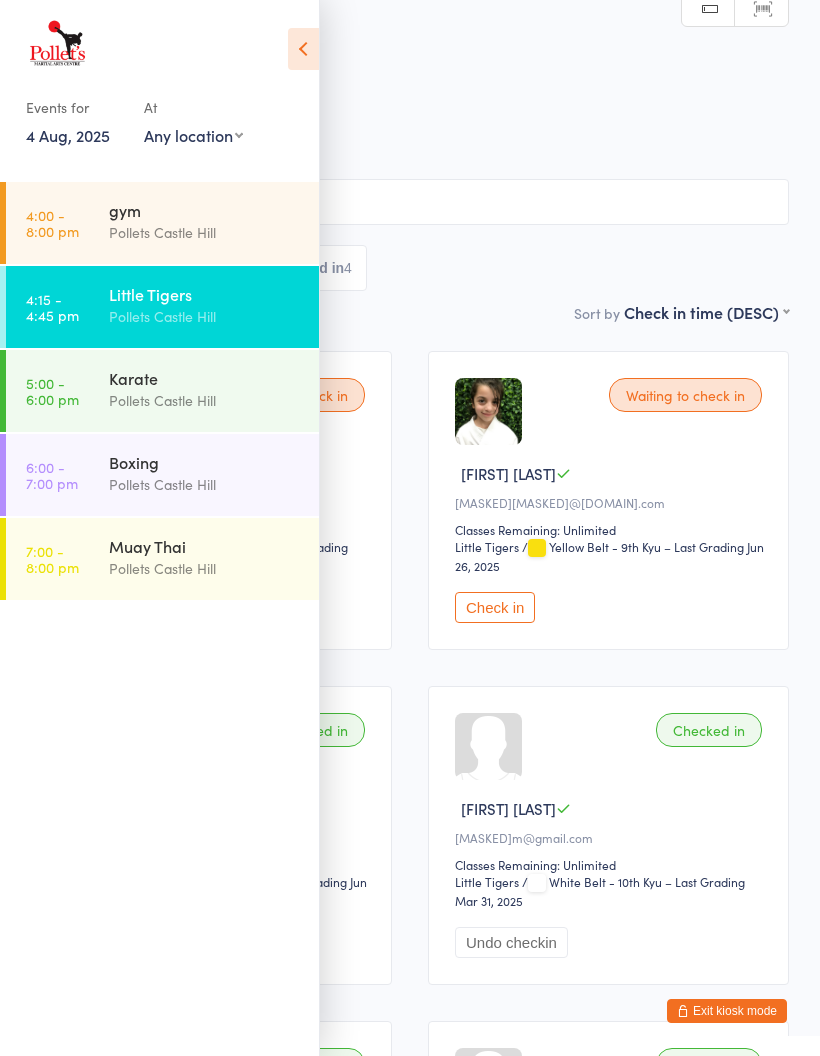 click on "Karate" at bounding box center [205, 378] 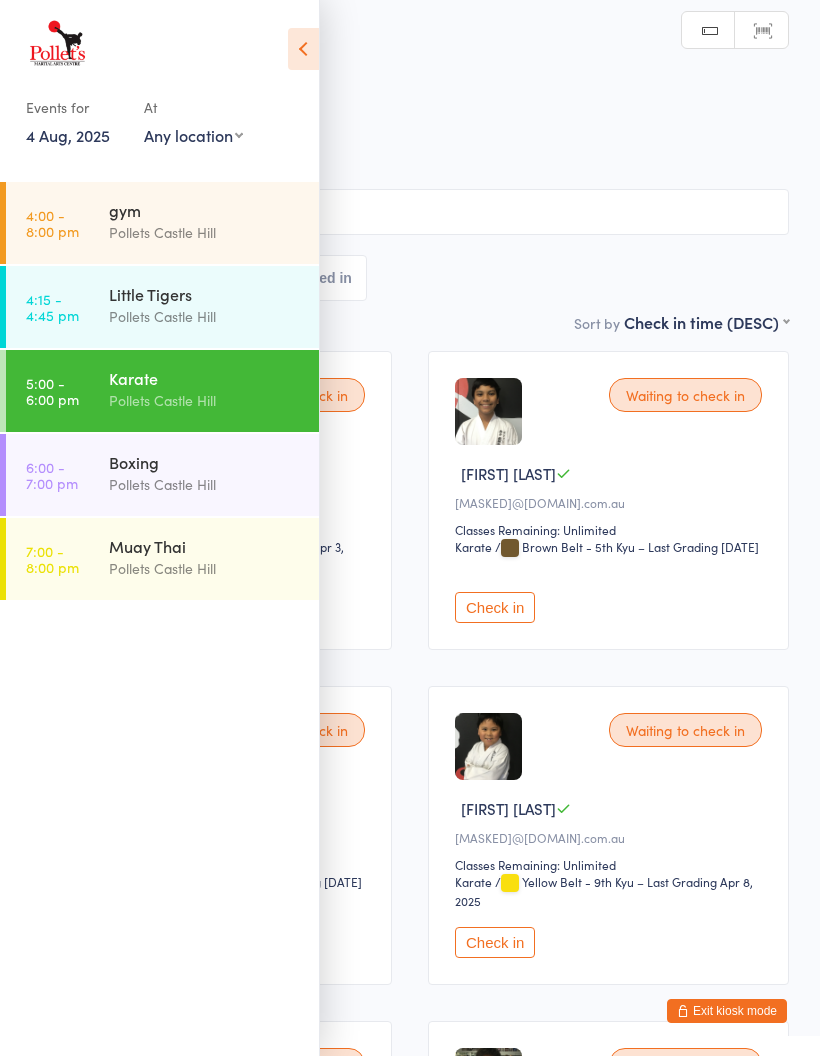click at bounding box center [303, 49] 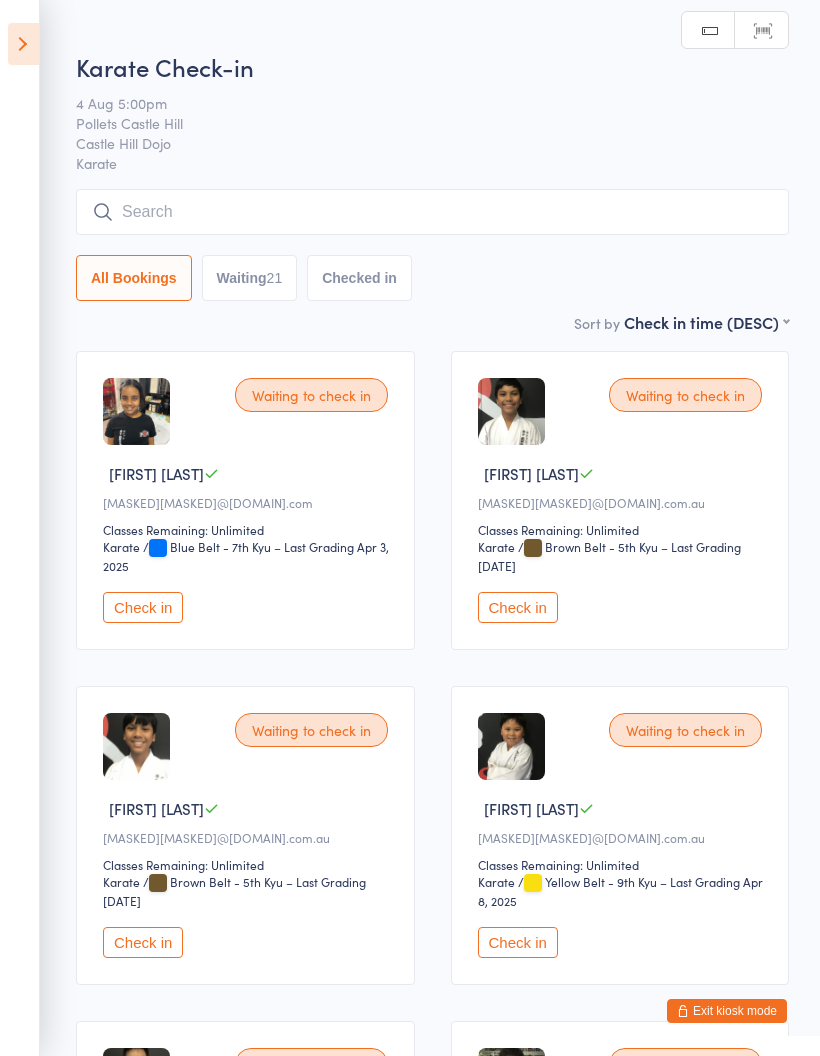 click on "Waiting 21" at bounding box center [250, 278] 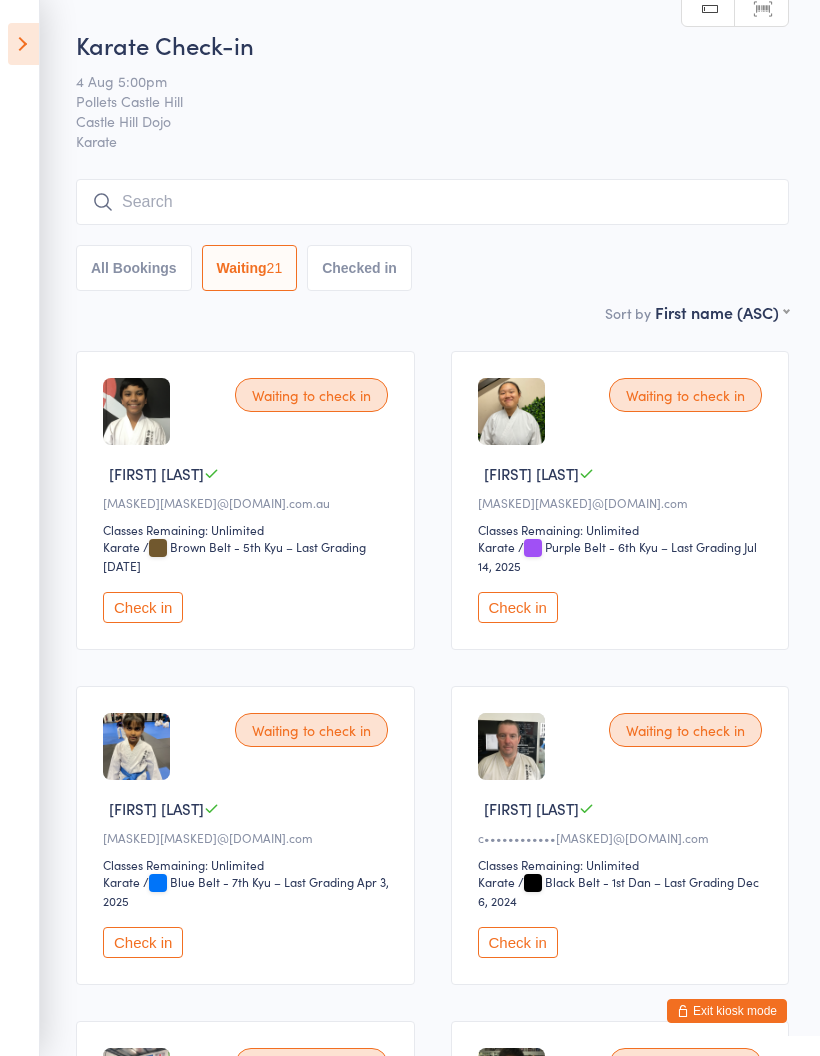click on "First name (ASC) First name (DESC) Last name (ASC) Last name (DESC) Rank (ASC) Rank (DESC)" at bounding box center [722, 309] 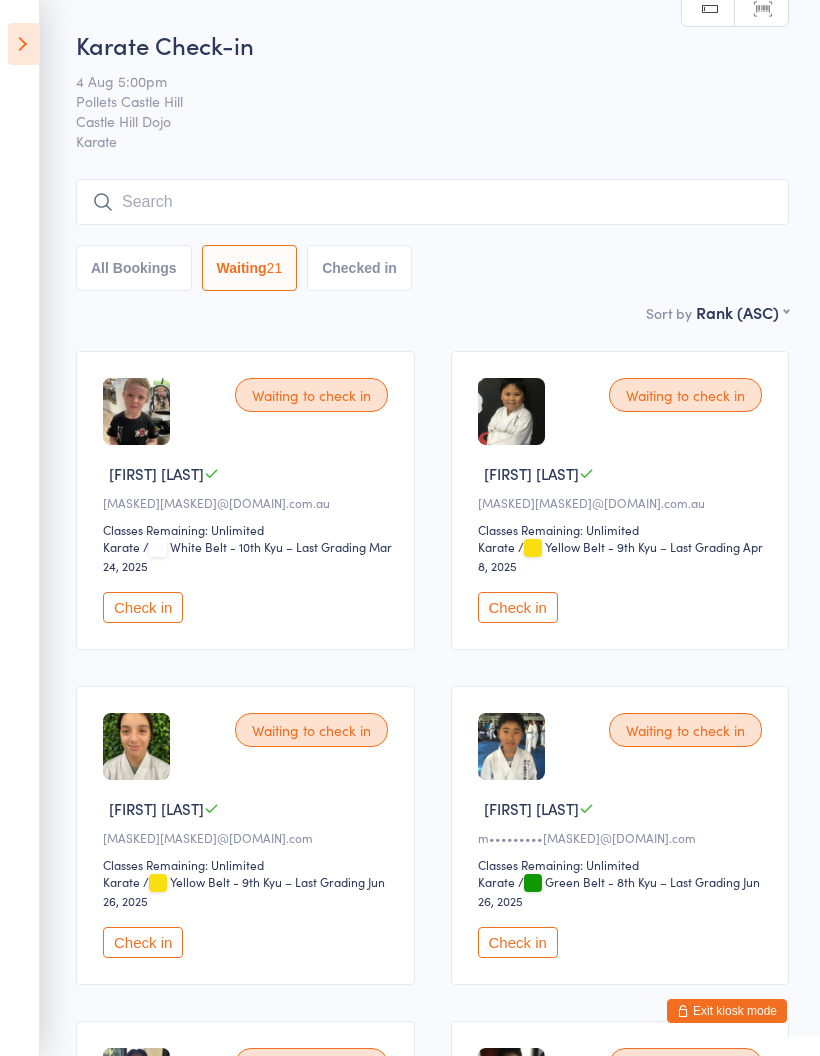 click on "First name (ASC) First name (DESC) Last name (ASC) Last name (DESC) Rank (ASC) Rank (DESC)" at bounding box center (742, 309) 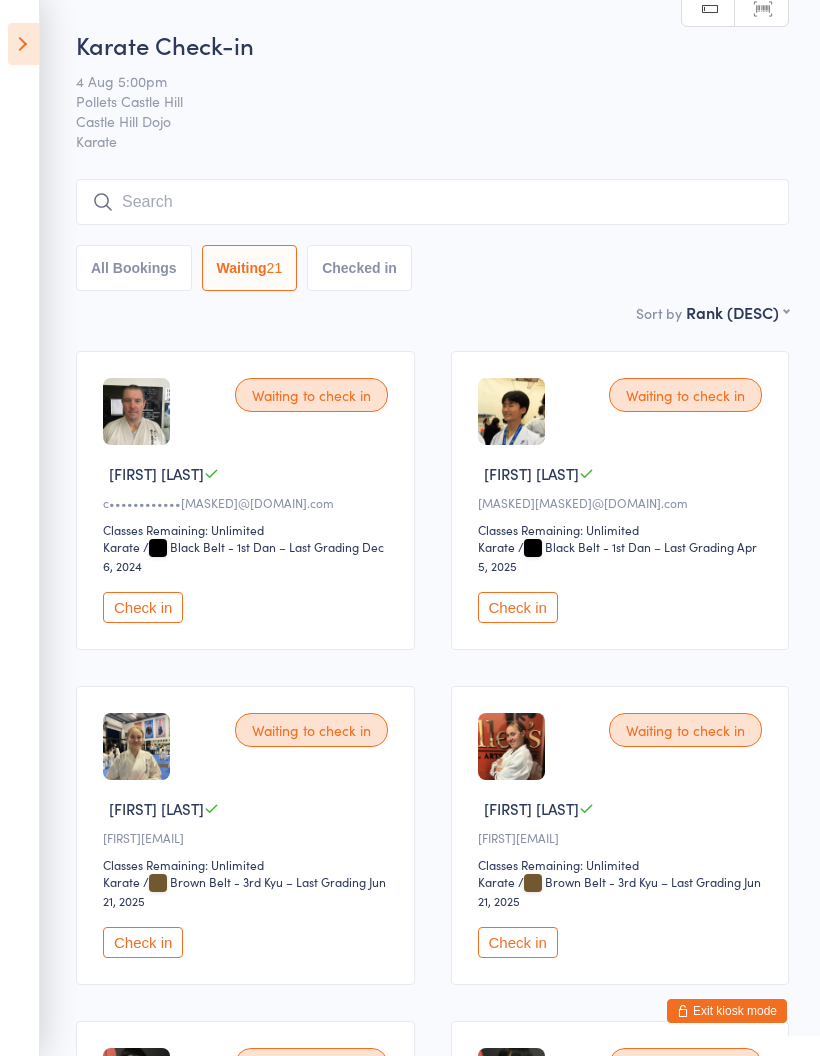 click on "Check in" at bounding box center (143, 607) 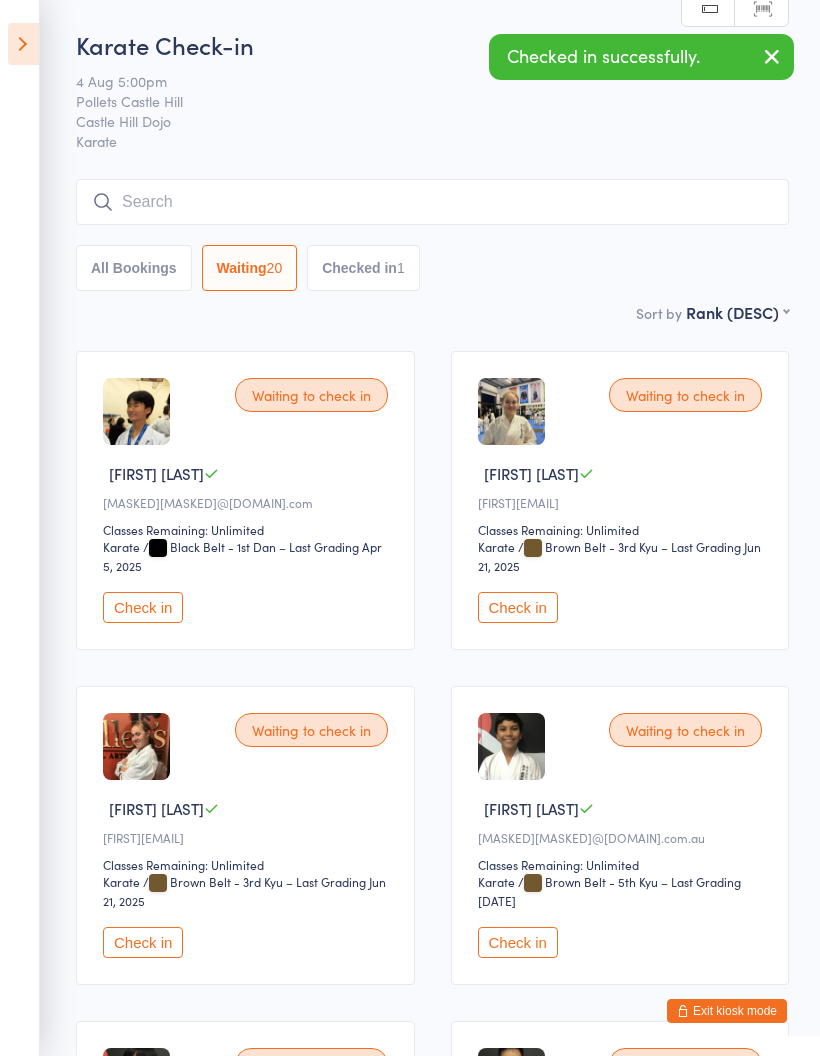 click on "Check in" at bounding box center [143, 607] 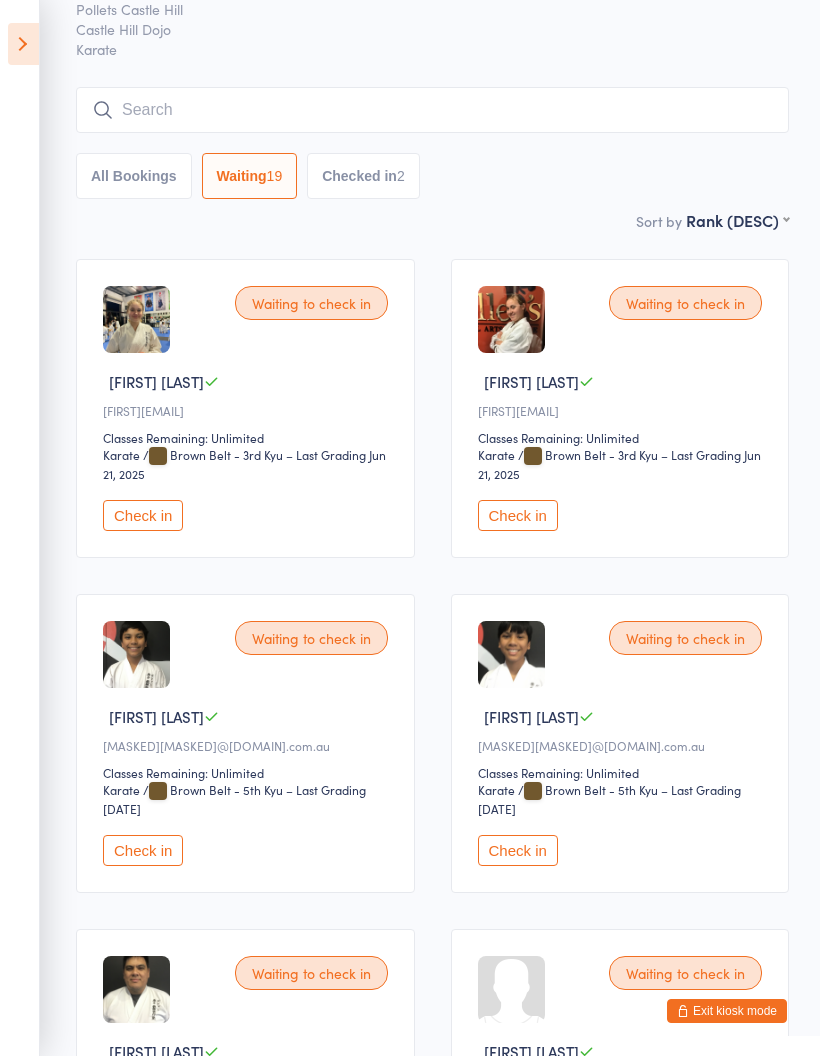 scroll, scrollTop: 0, scrollLeft: 0, axis: both 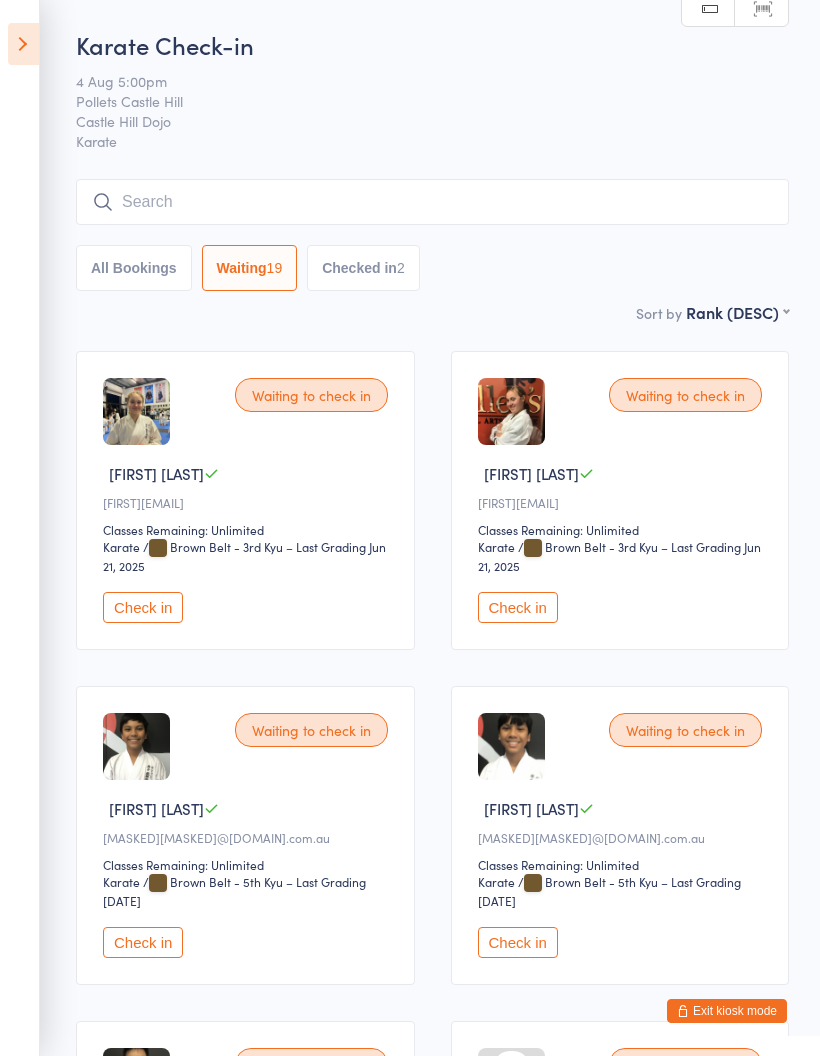 click at bounding box center [432, 202] 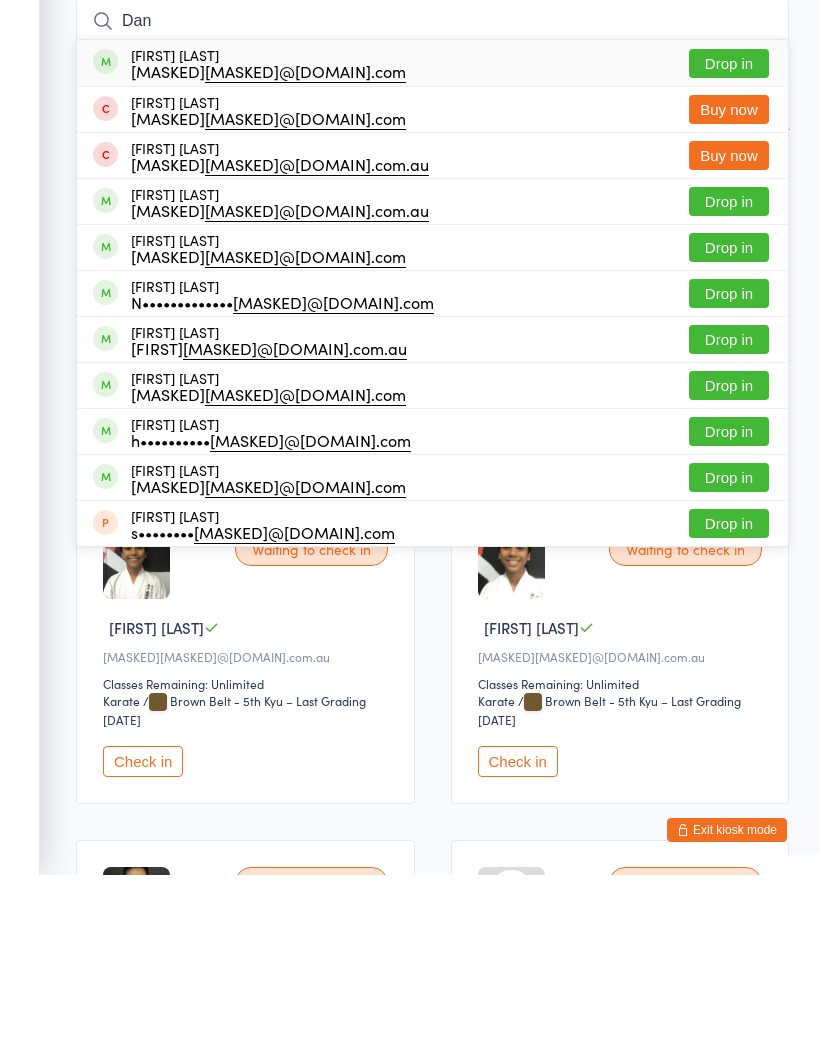 type on "Dan" 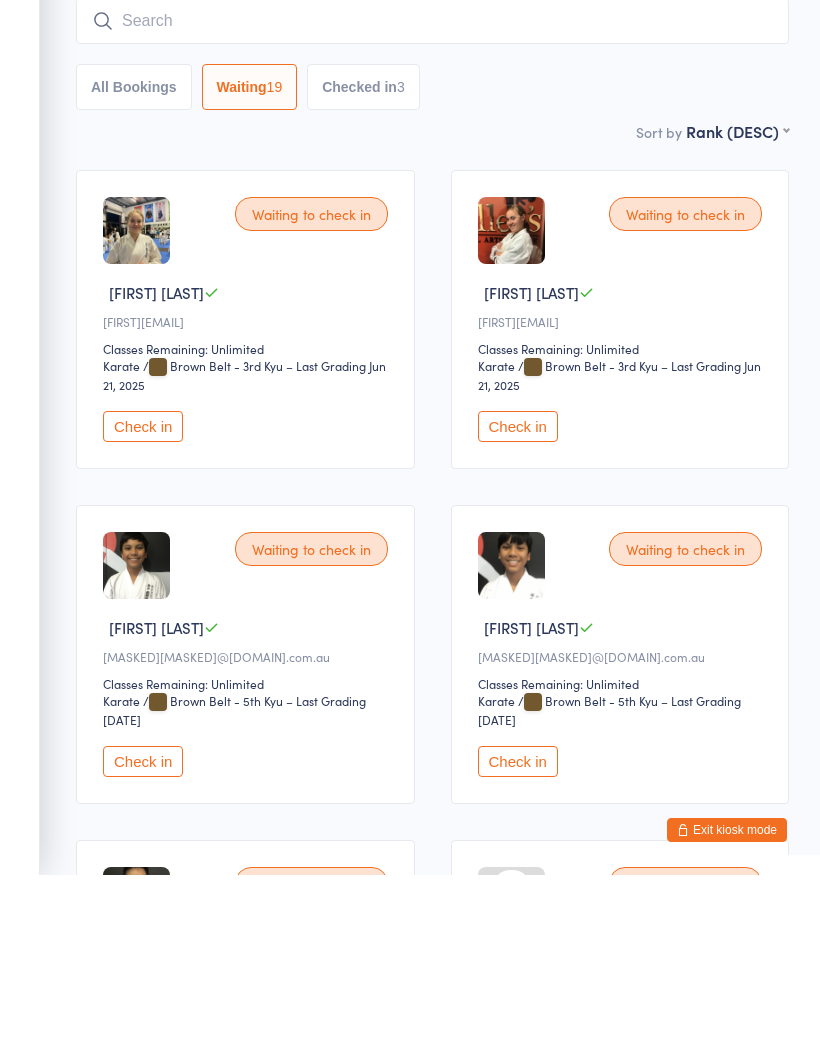 click on "Check in" at bounding box center [143, 607] 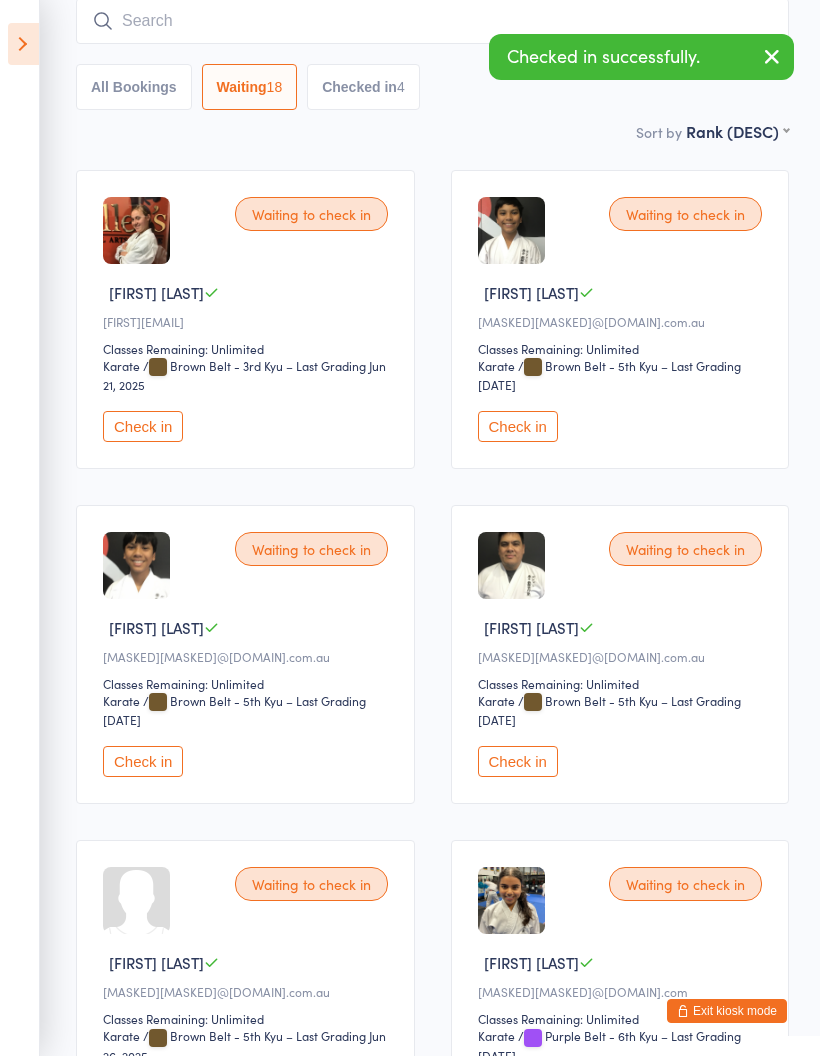click on "Check in" at bounding box center (143, 426) 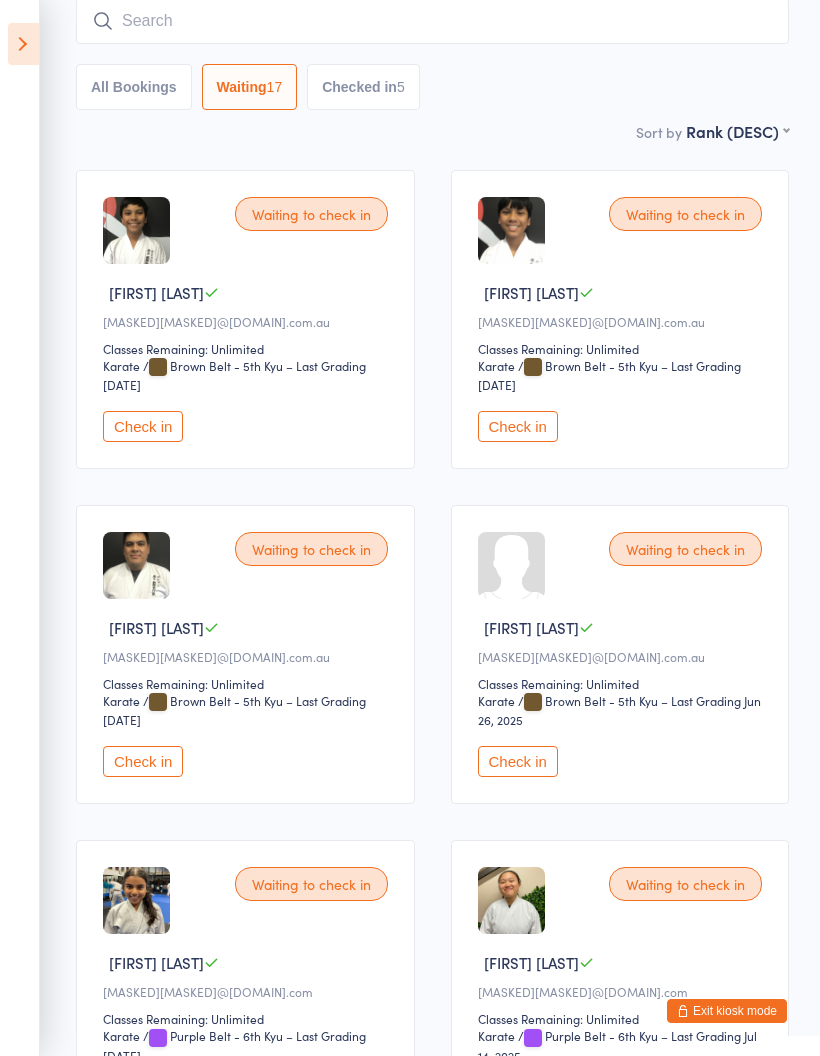 click on "Check in" at bounding box center [143, 426] 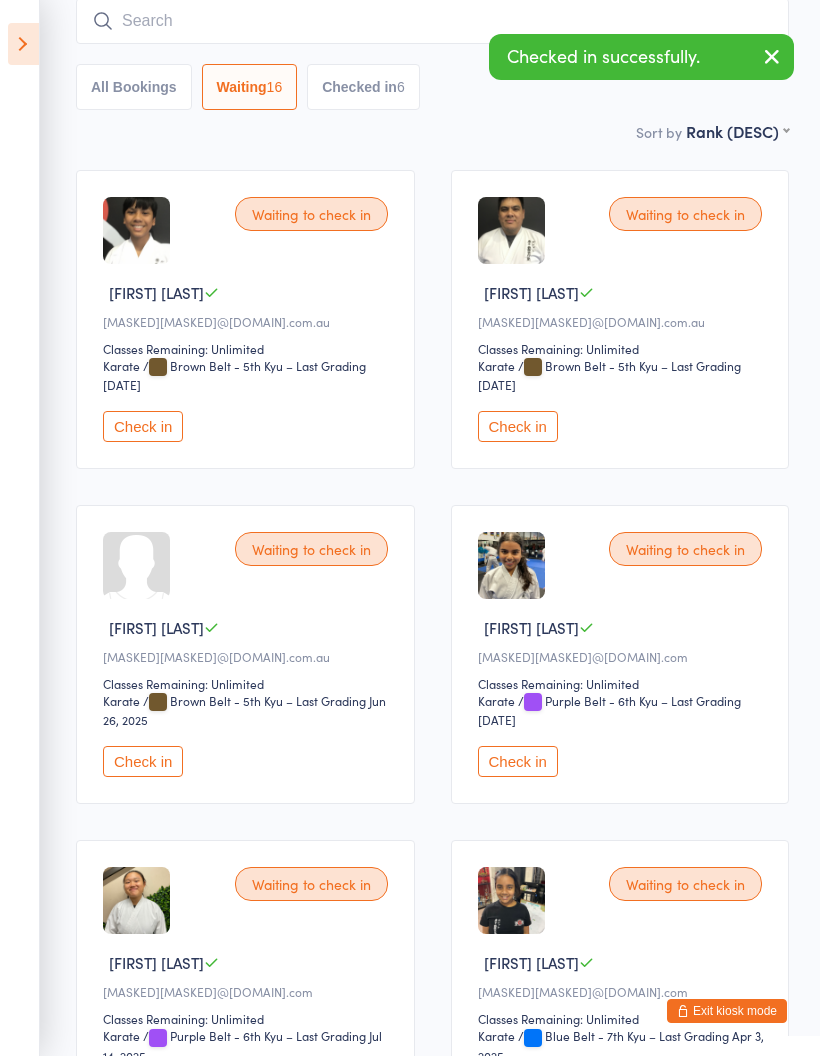 click on "Check in" at bounding box center (143, 426) 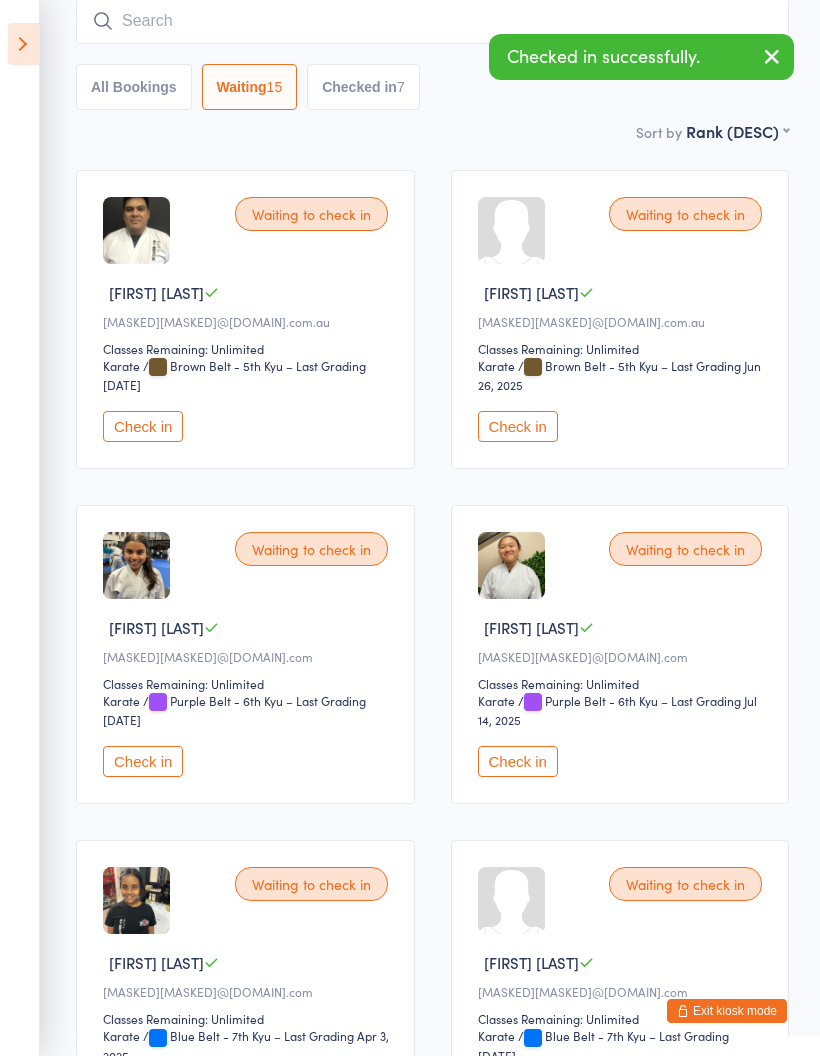 click on "Check in" at bounding box center [143, 426] 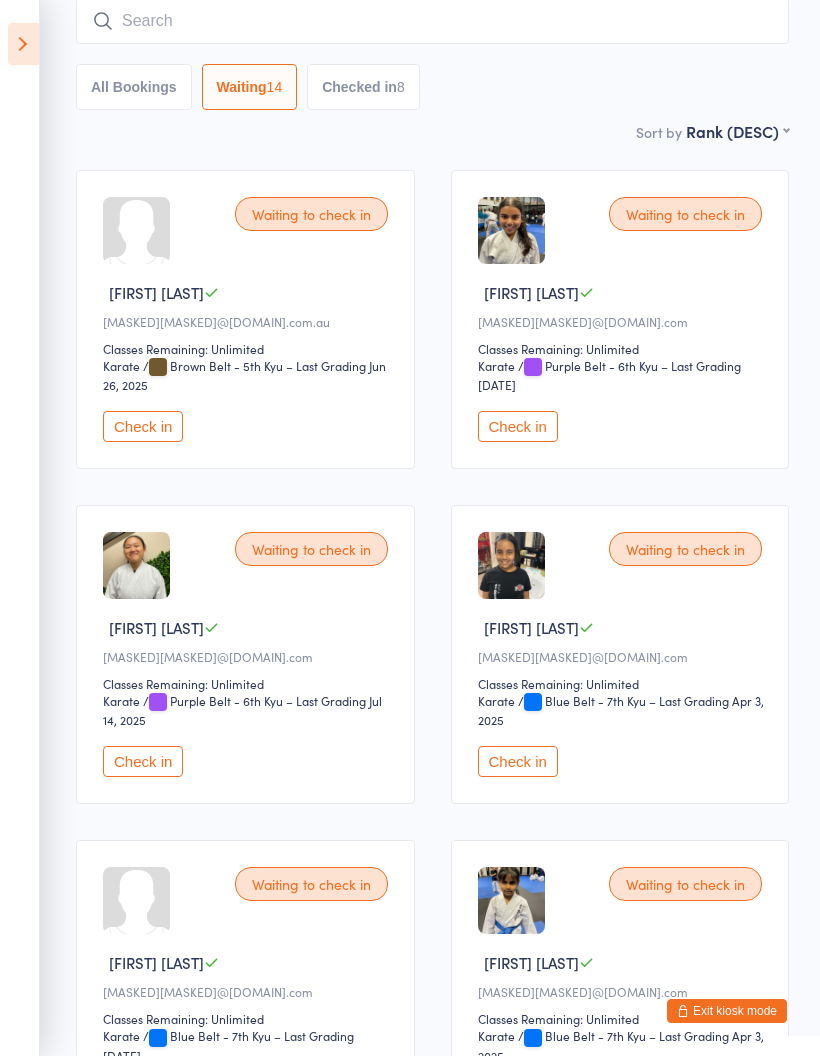 click on "Check in" at bounding box center [143, 426] 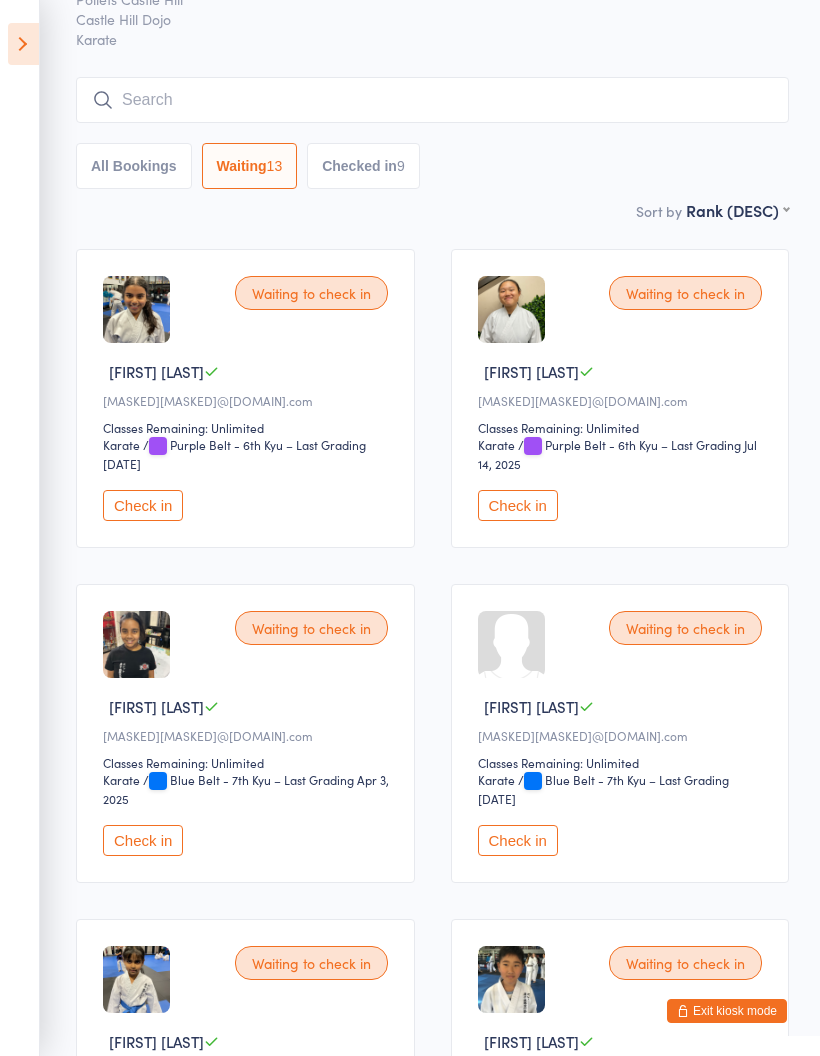 scroll, scrollTop: 48, scrollLeft: 0, axis: vertical 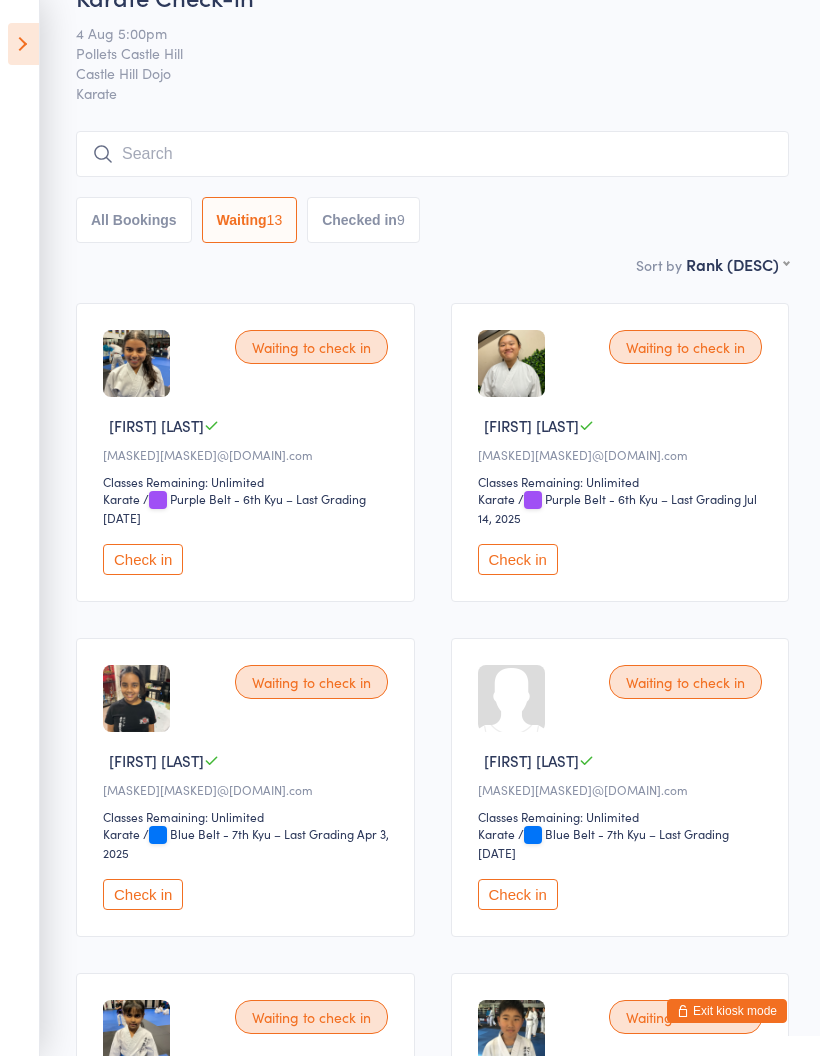 click at bounding box center (432, 154) 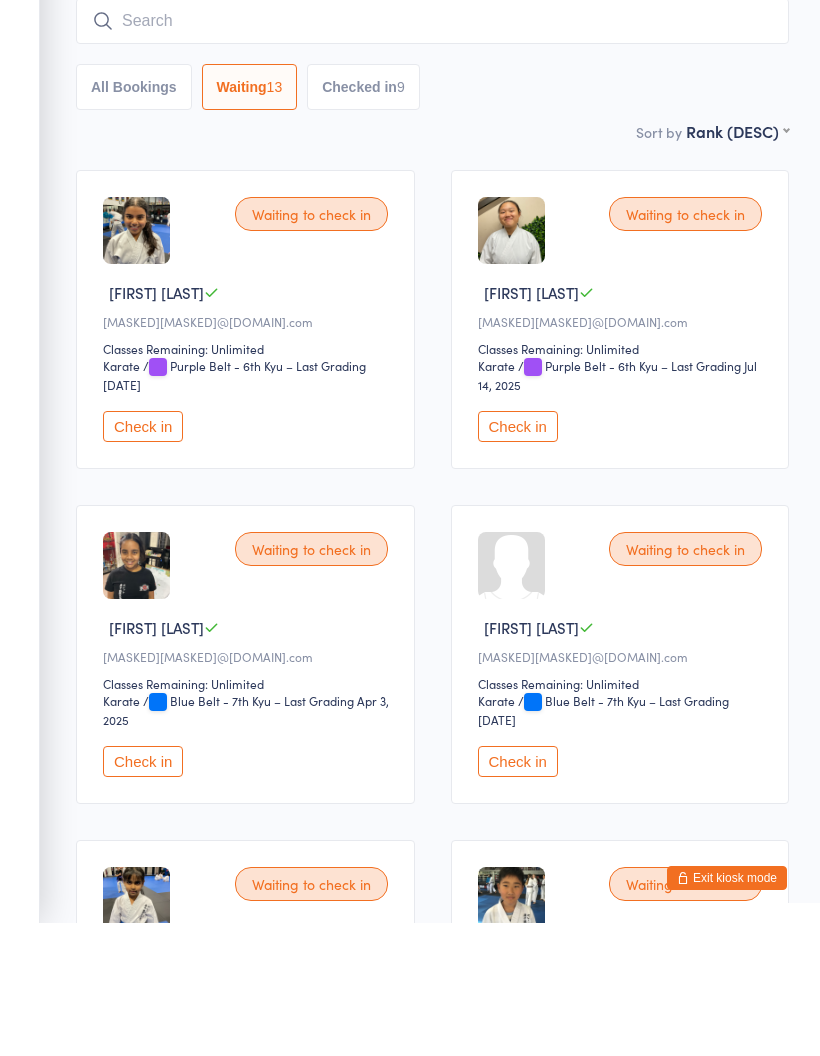type on "W" 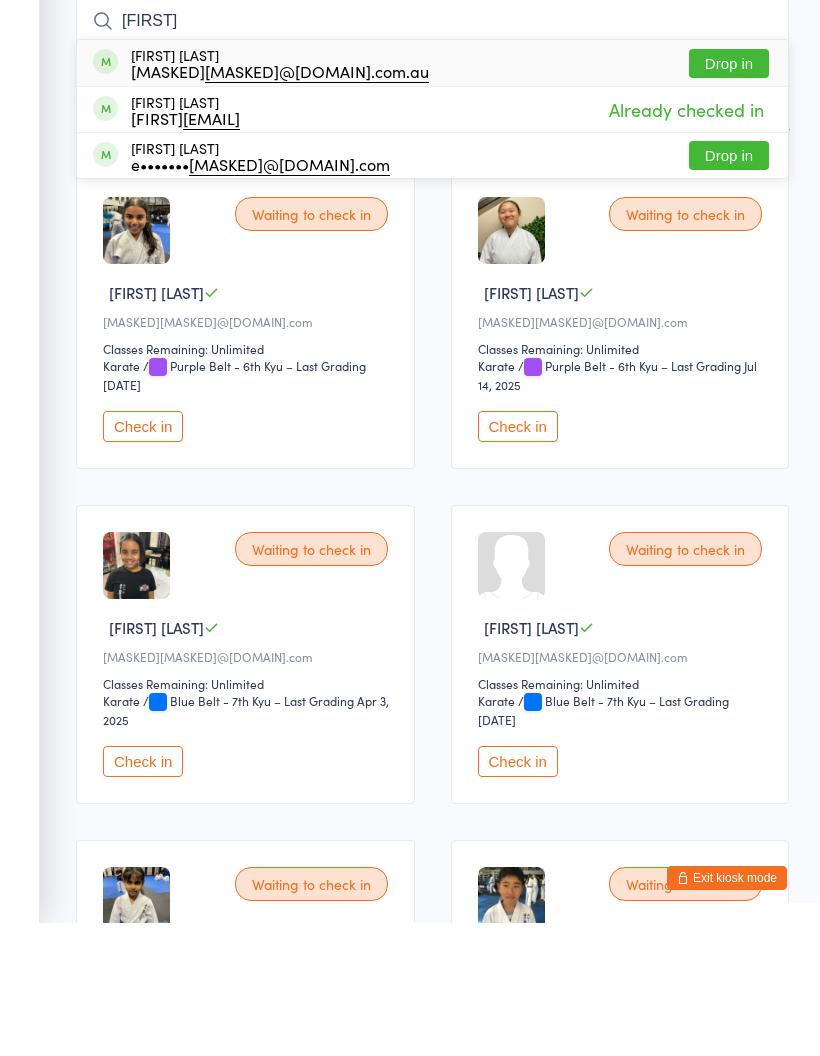 type on "[FIRST]" 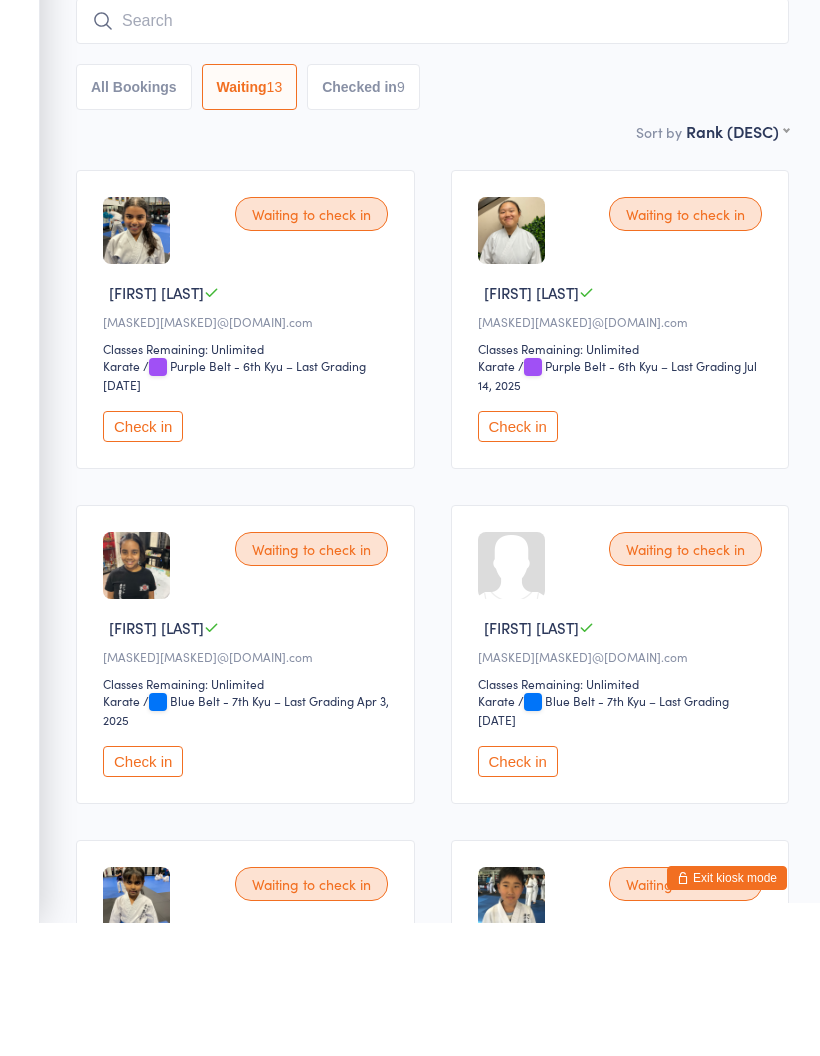 scroll, scrollTop: 181, scrollLeft: 0, axis: vertical 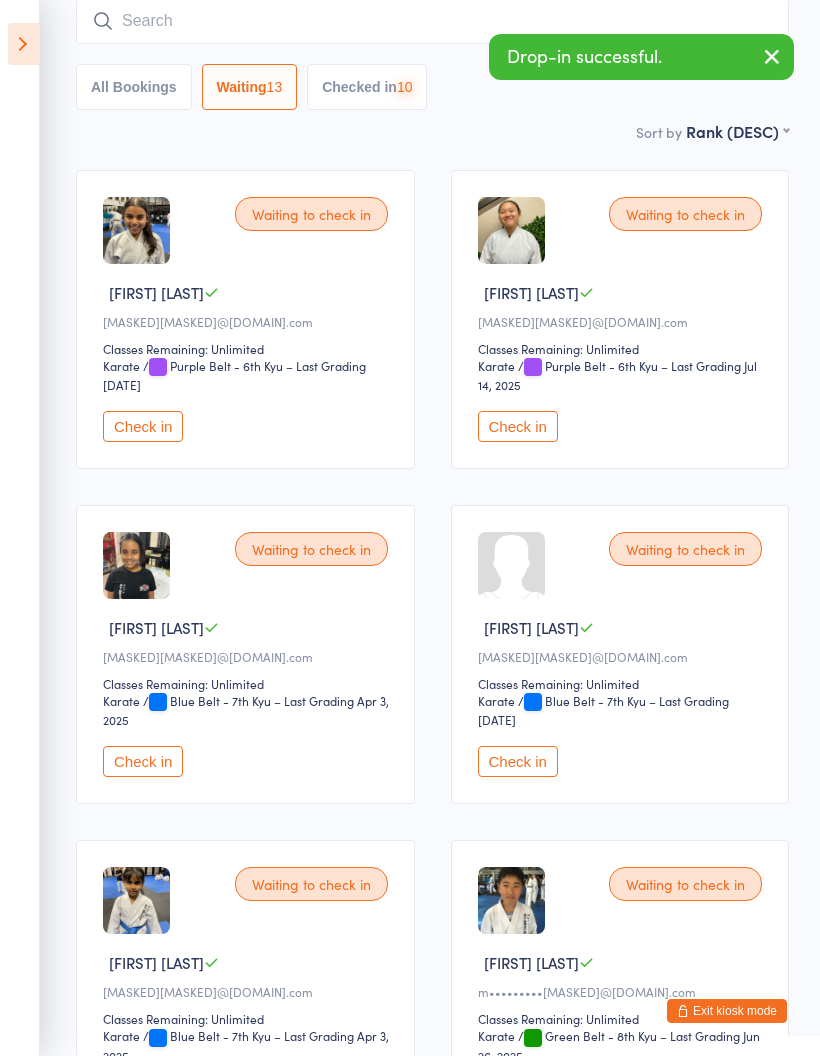 click at bounding box center (432, 21) 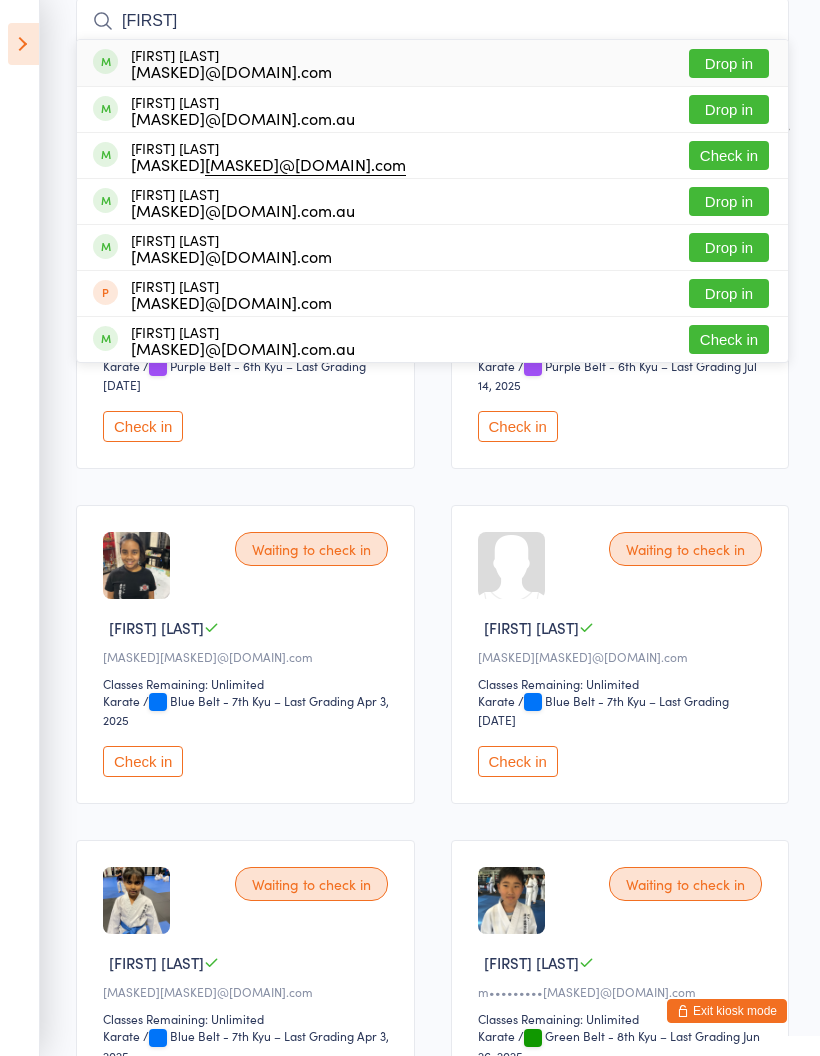 type on "[FIRST]" 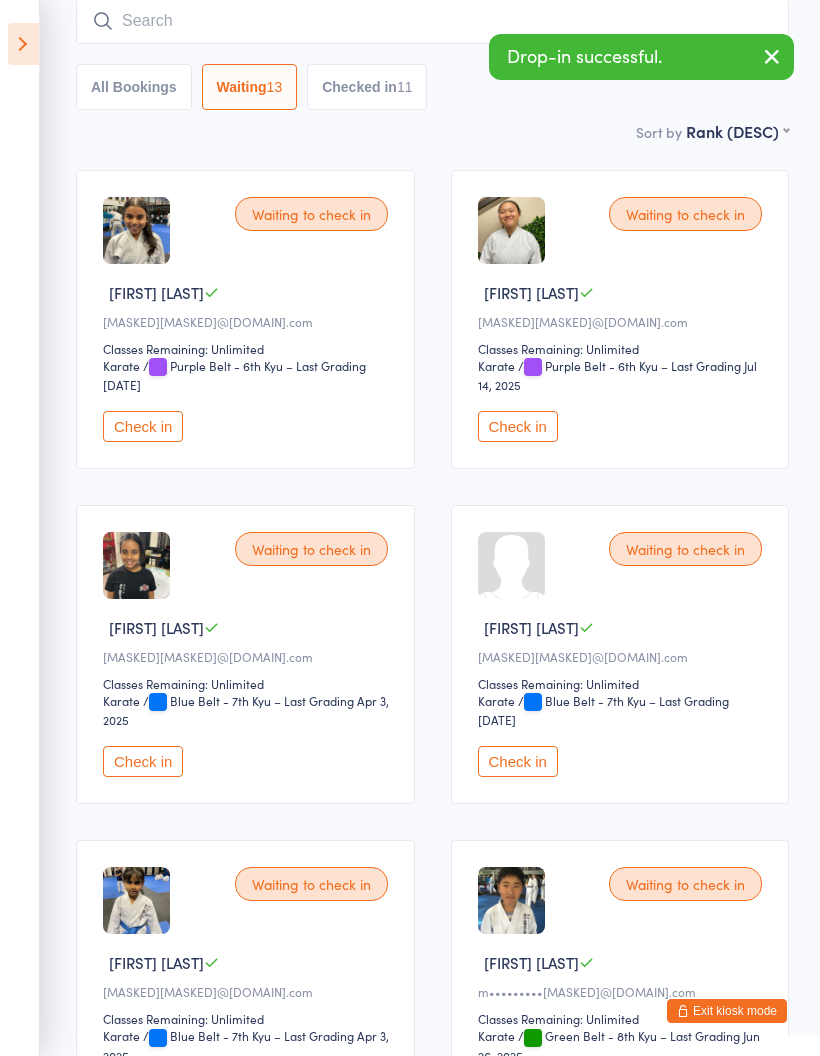 click at bounding box center [432, 21] 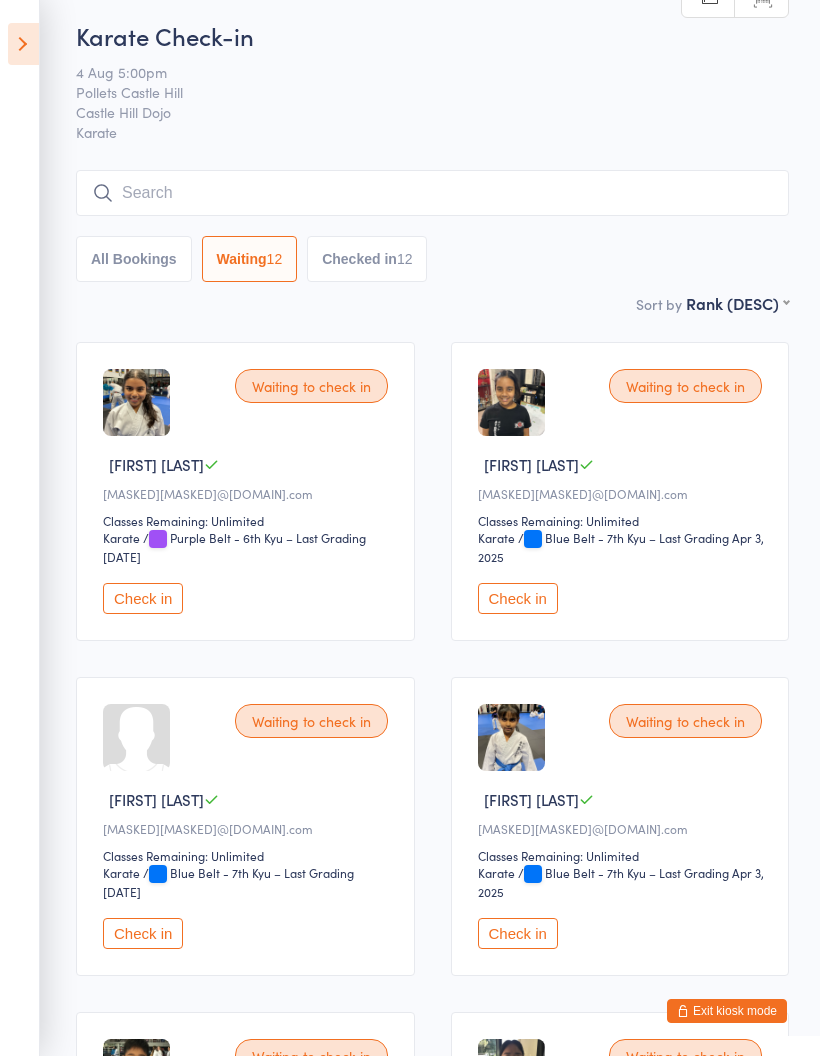 scroll, scrollTop: 0, scrollLeft: 0, axis: both 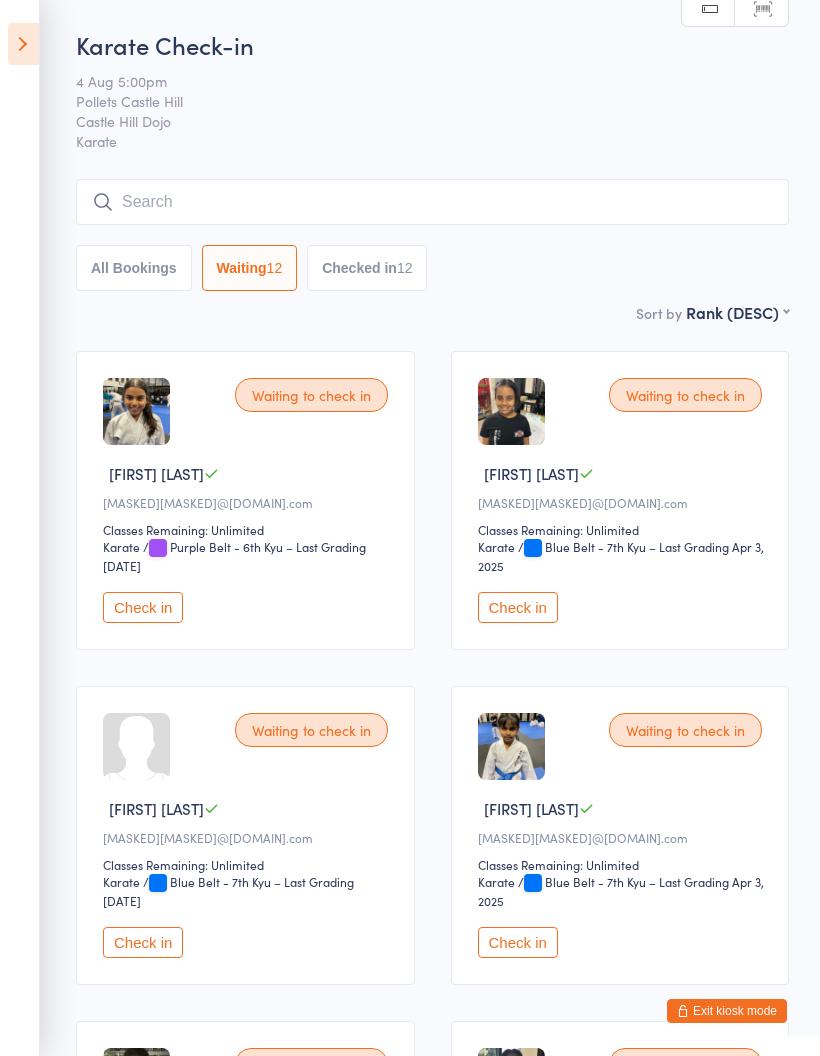 click at bounding box center (432, 202) 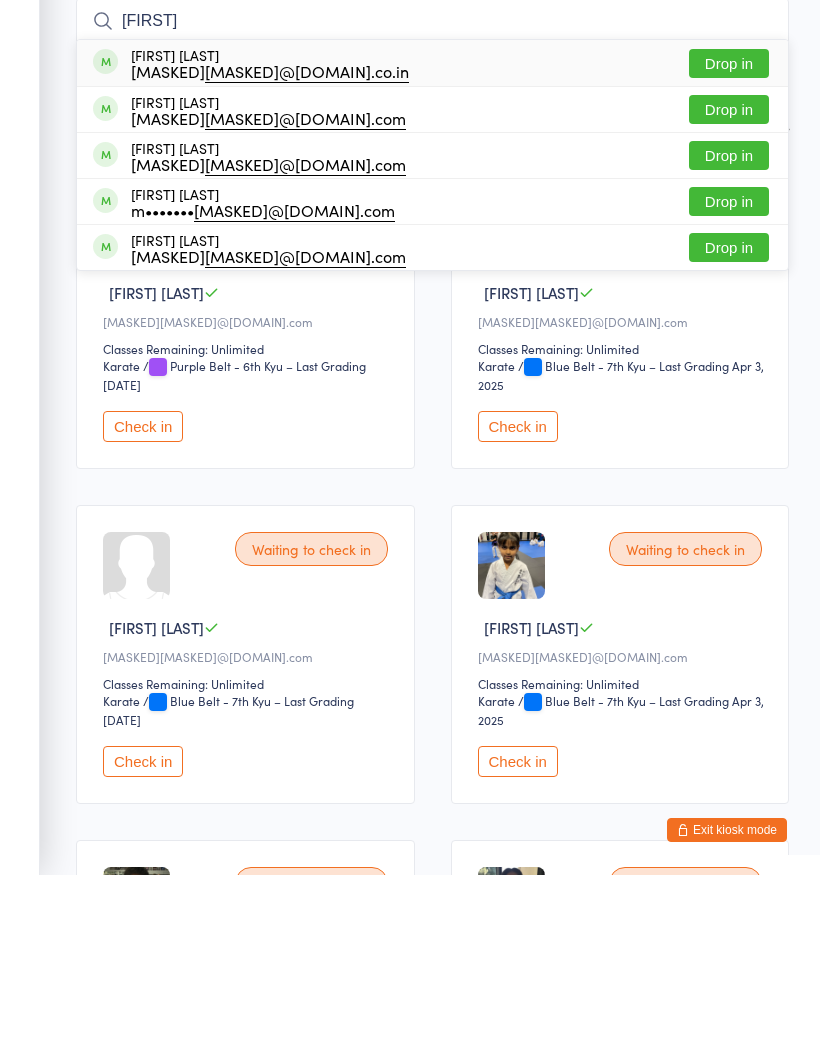 type on "[FIRST]" 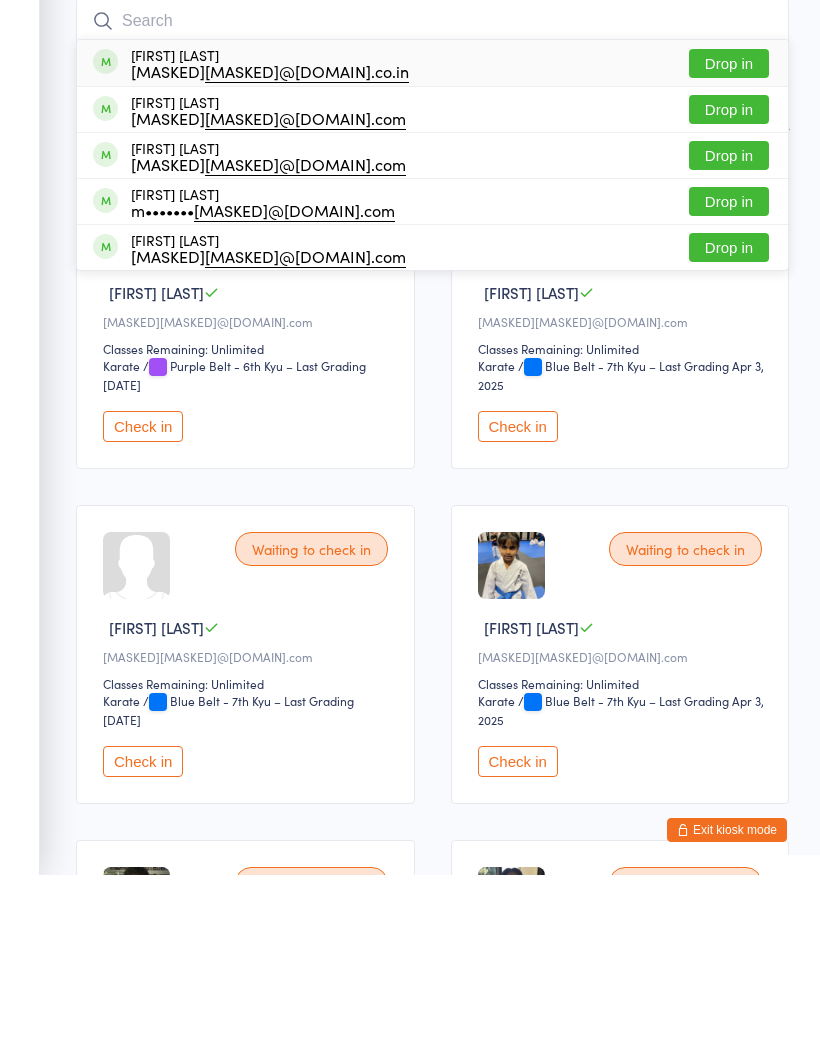 scroll, scrollTop: 181, scrollLeft: 0, axis: vertical 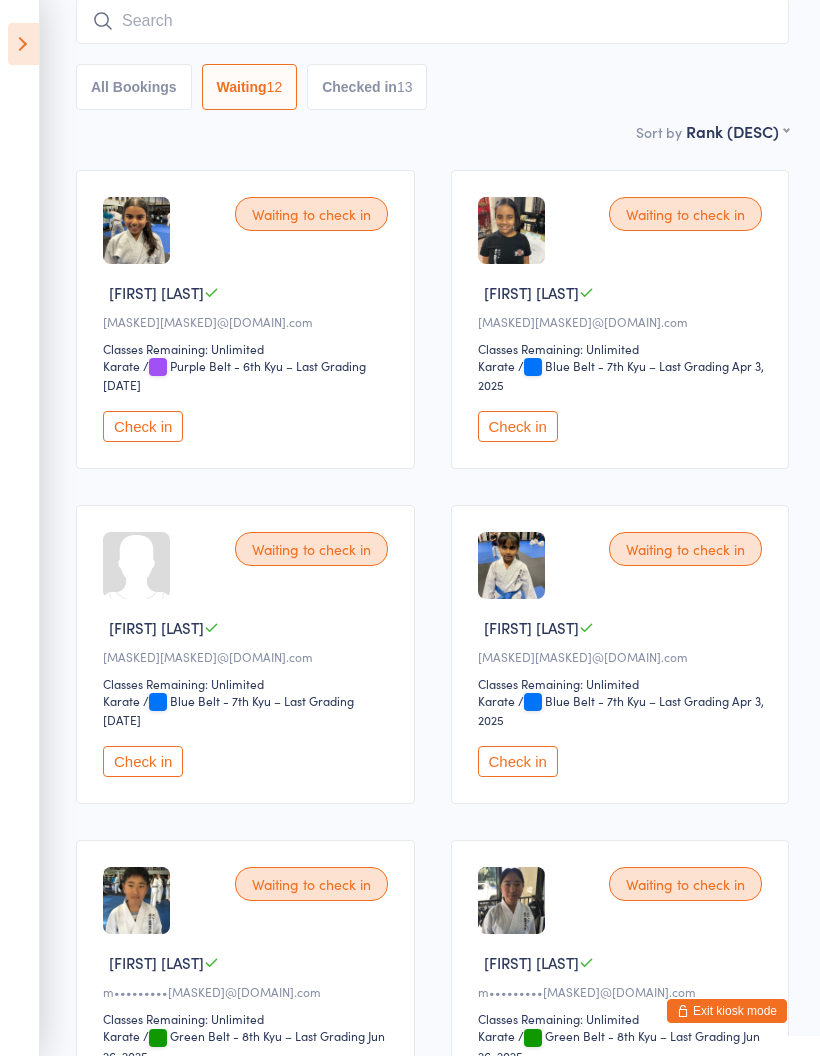 click on "Check in" at bounding box center [143, 426] 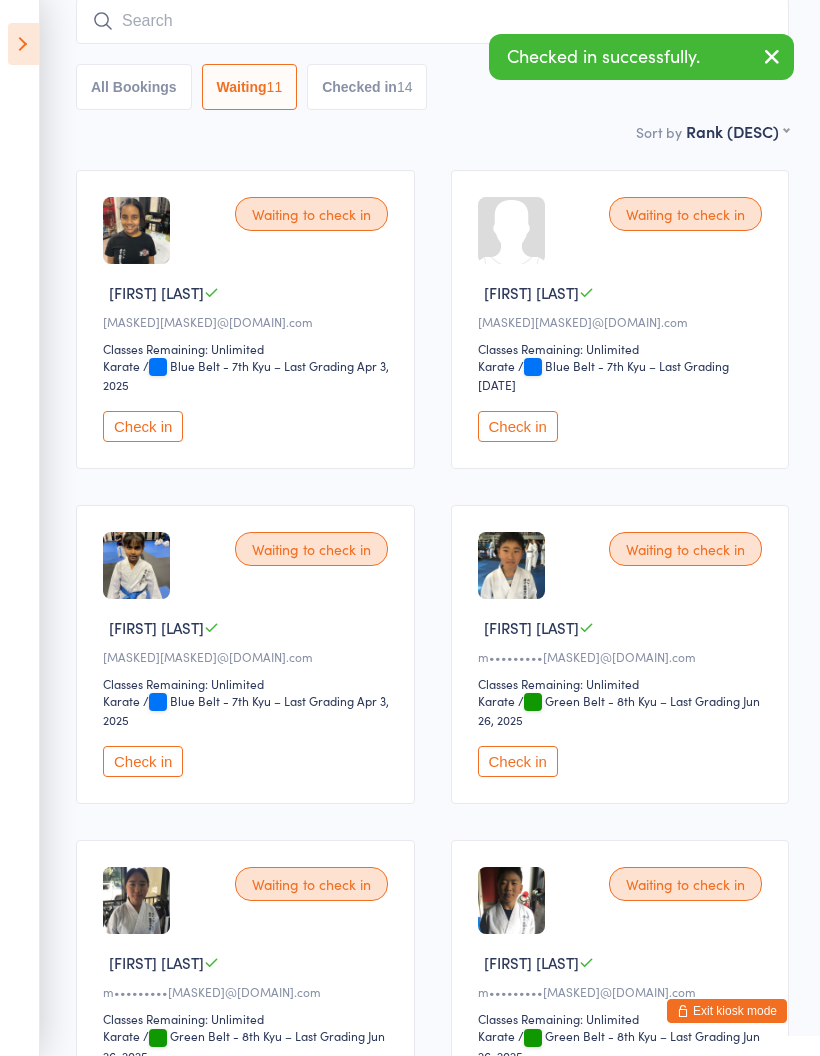 click on "Check in" at bounding box center (143, 426) 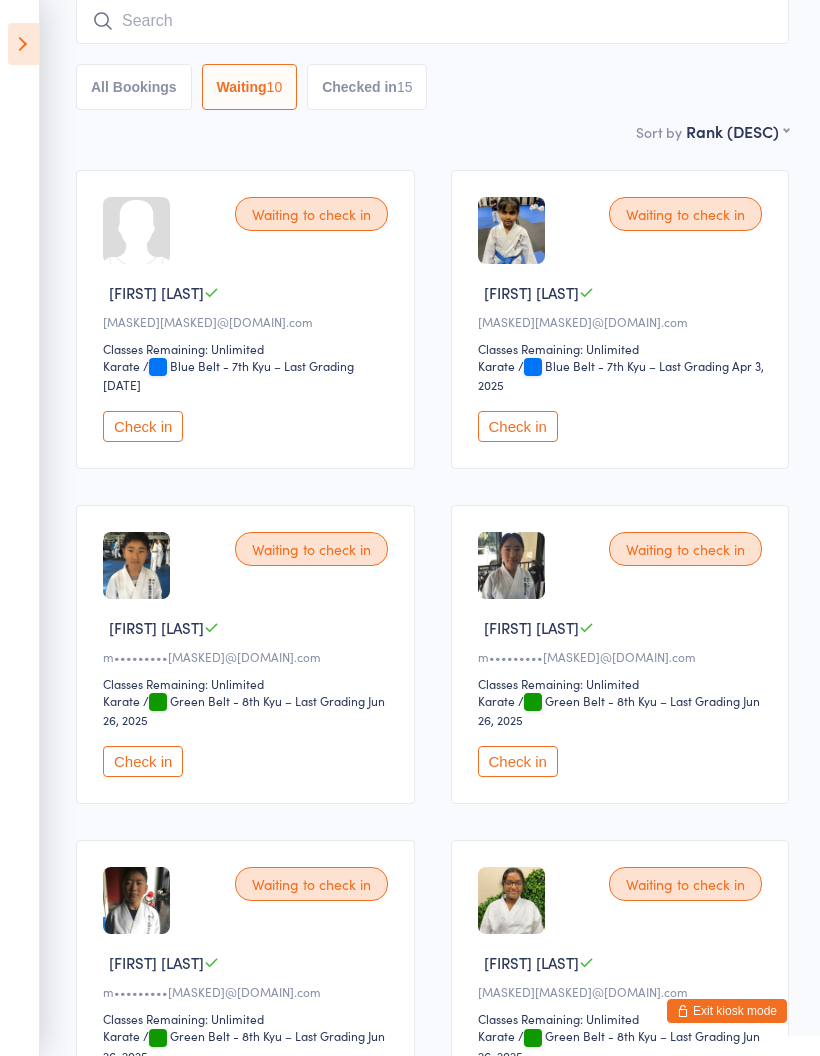 click on "Check in" at bounding box center (143, 426) 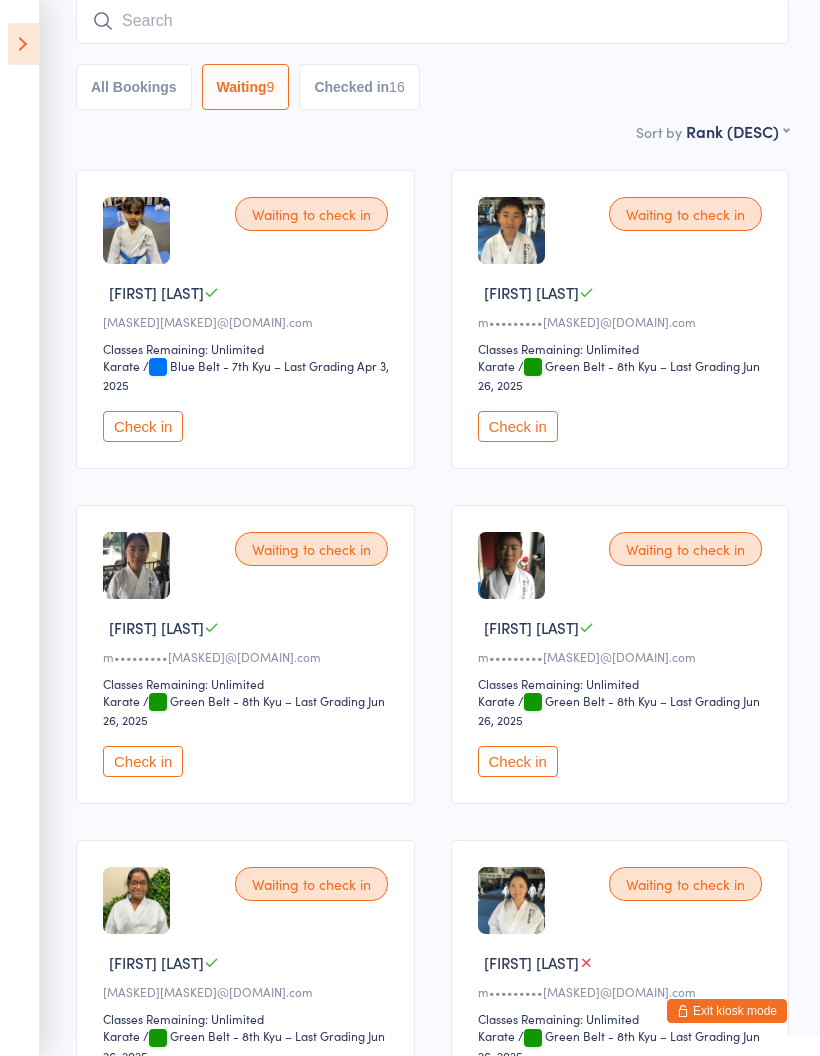 click on "Check in" at bounding box center (143, 426) 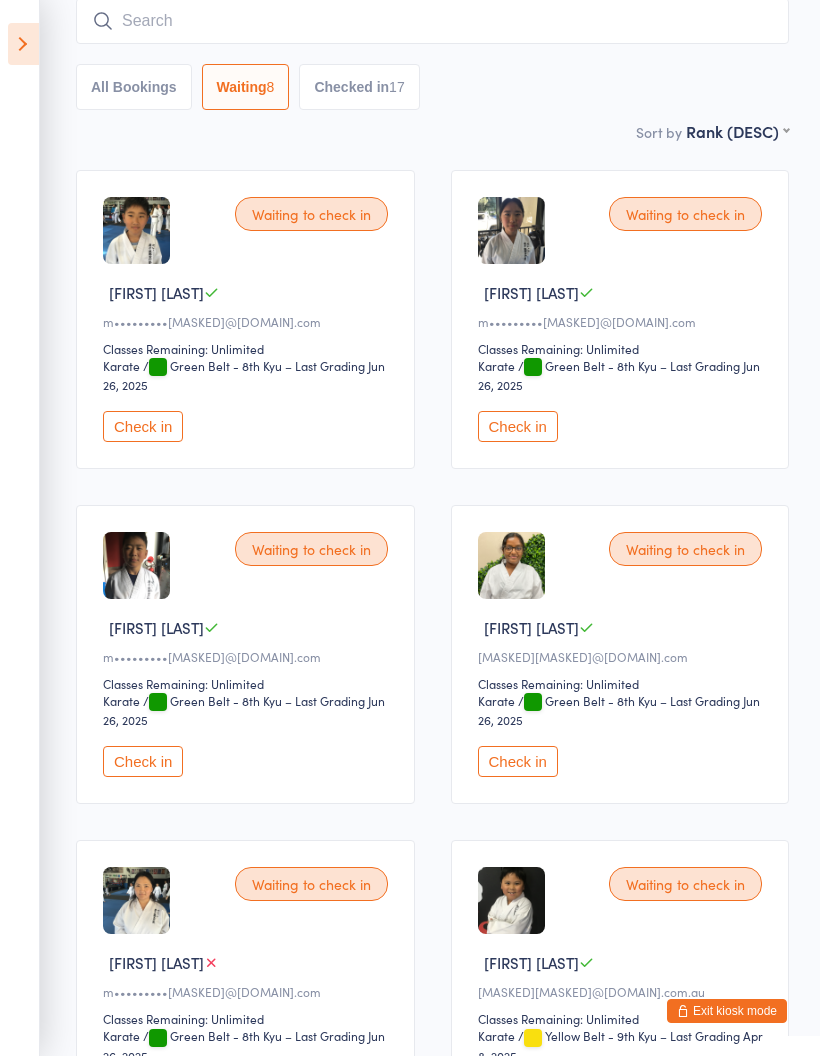 click on "Check in" at bounding box center (518, 761) 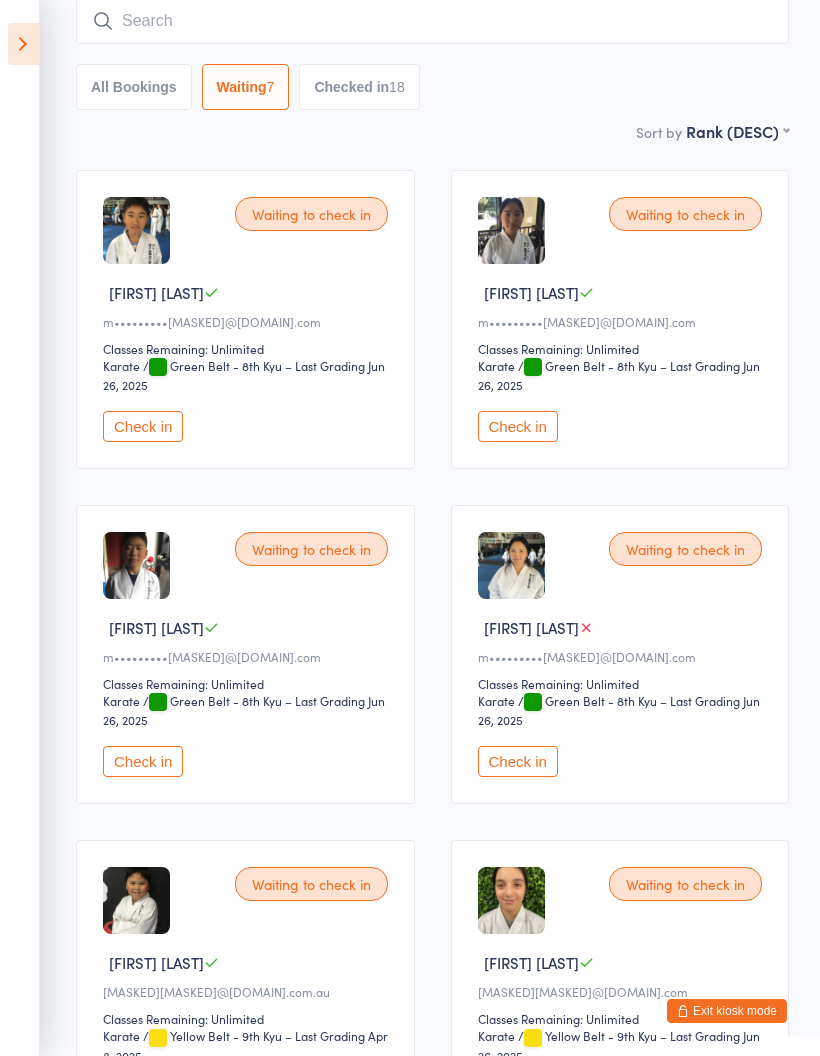 click on "Check in" at bounding box center [143, 426] 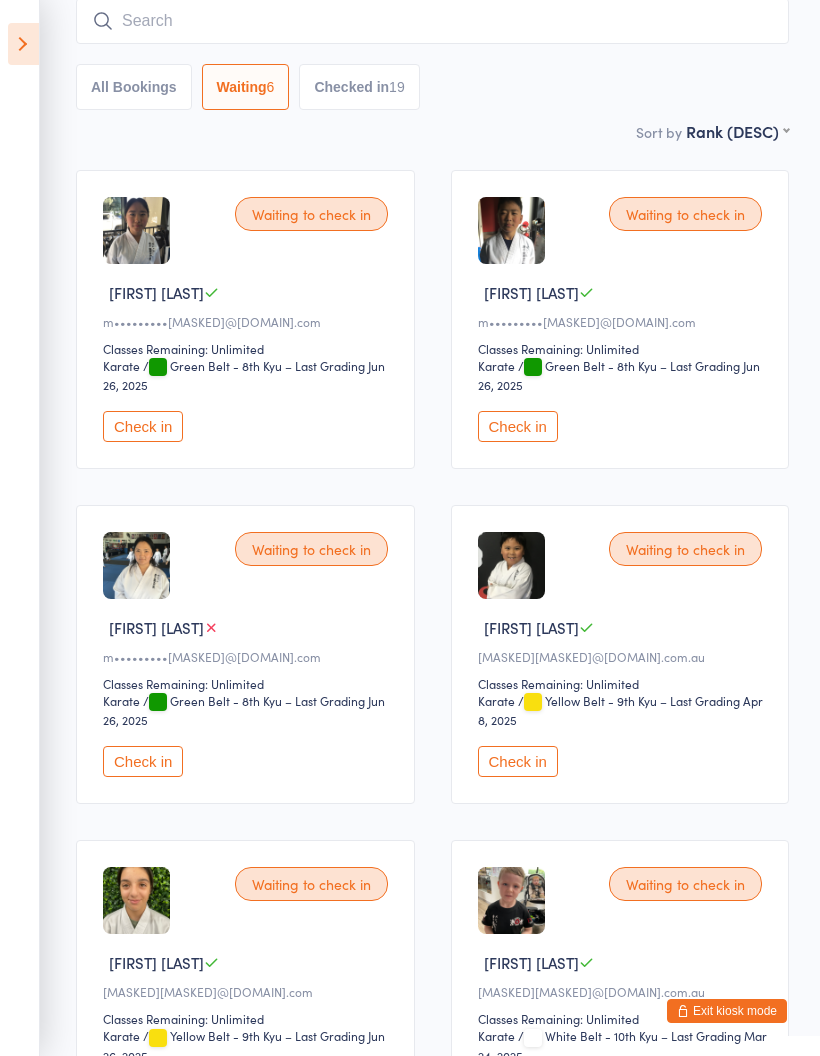 click on "Check in" at bounding box center (143, 426) 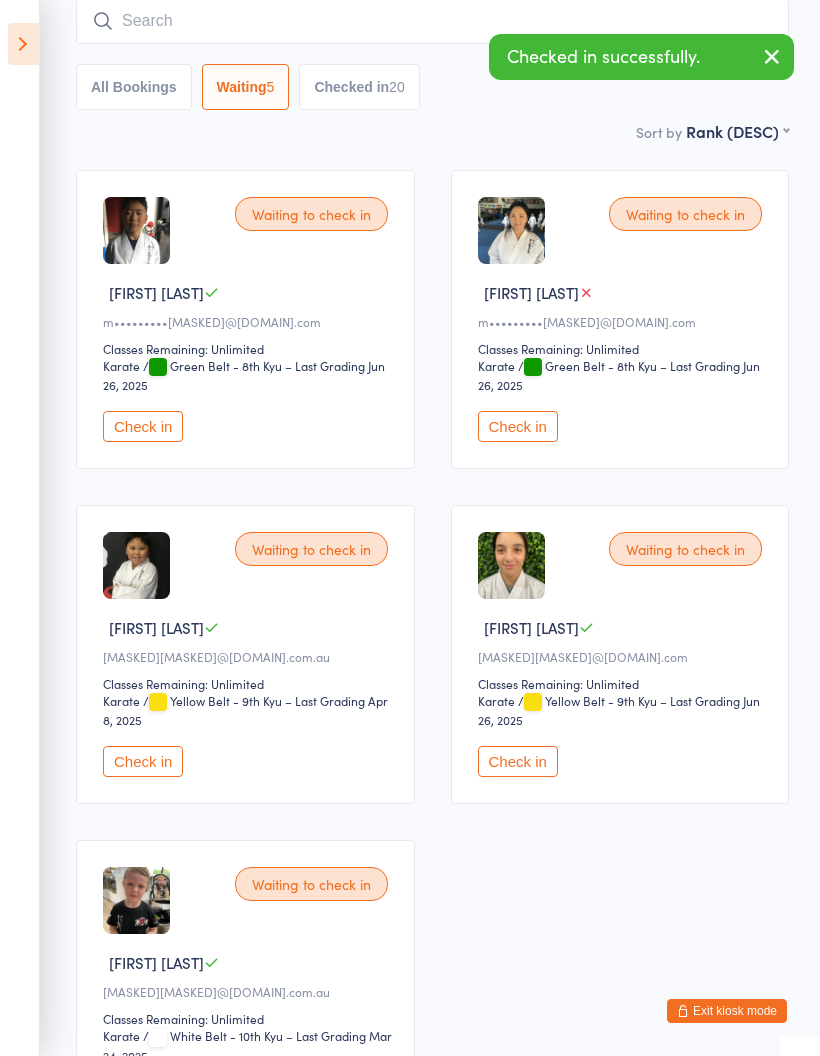 click on "Check in" at bounding box center (143, 426) 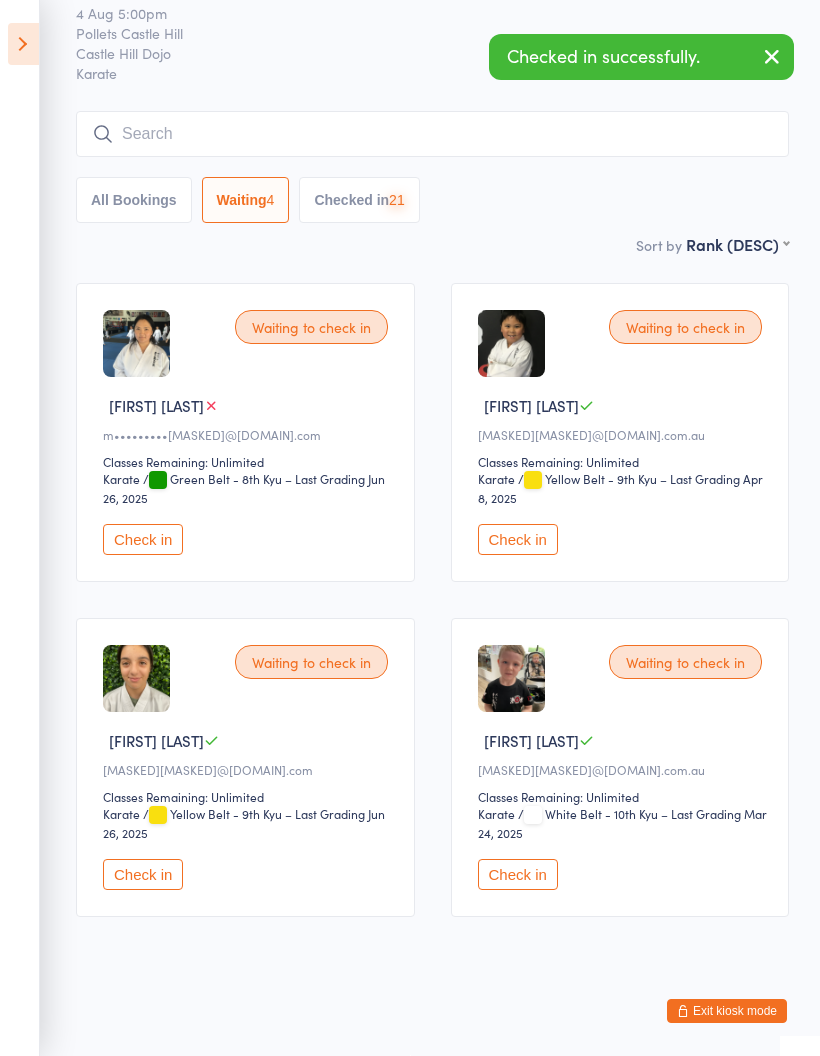 scroll, scrollTop: 101, scrollLeft: 0, axis: vertical 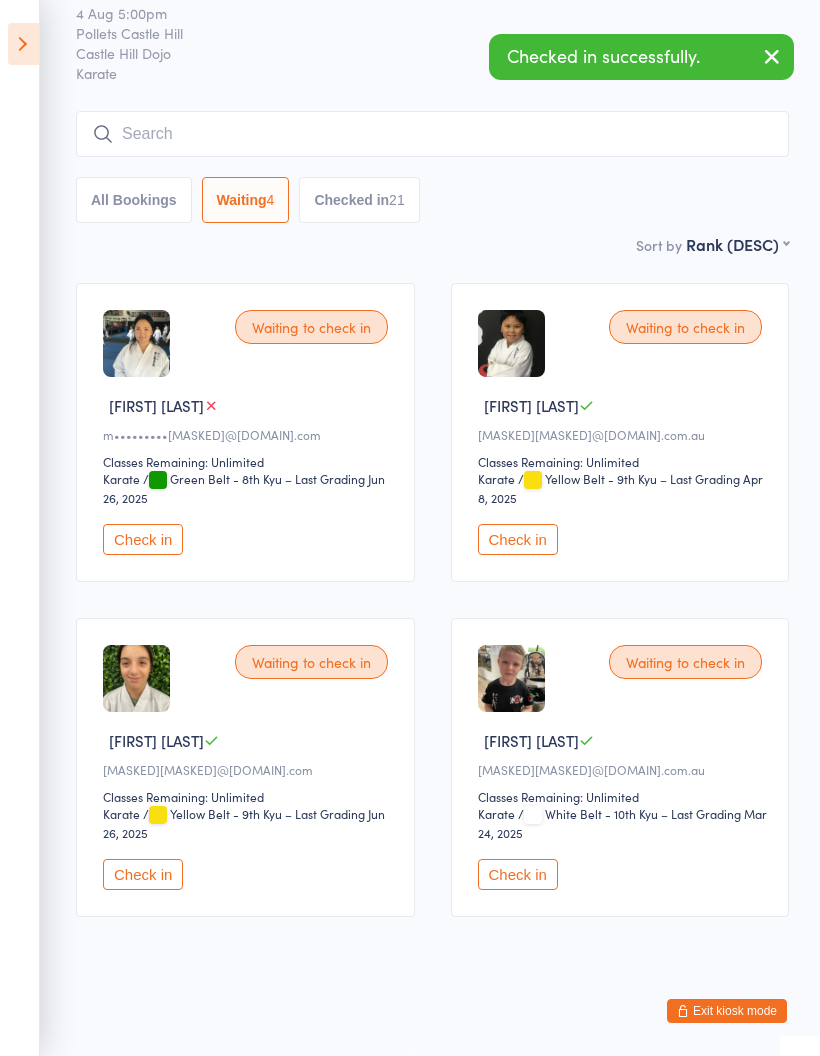 click on "Check in" at bounding box center [143, 539] 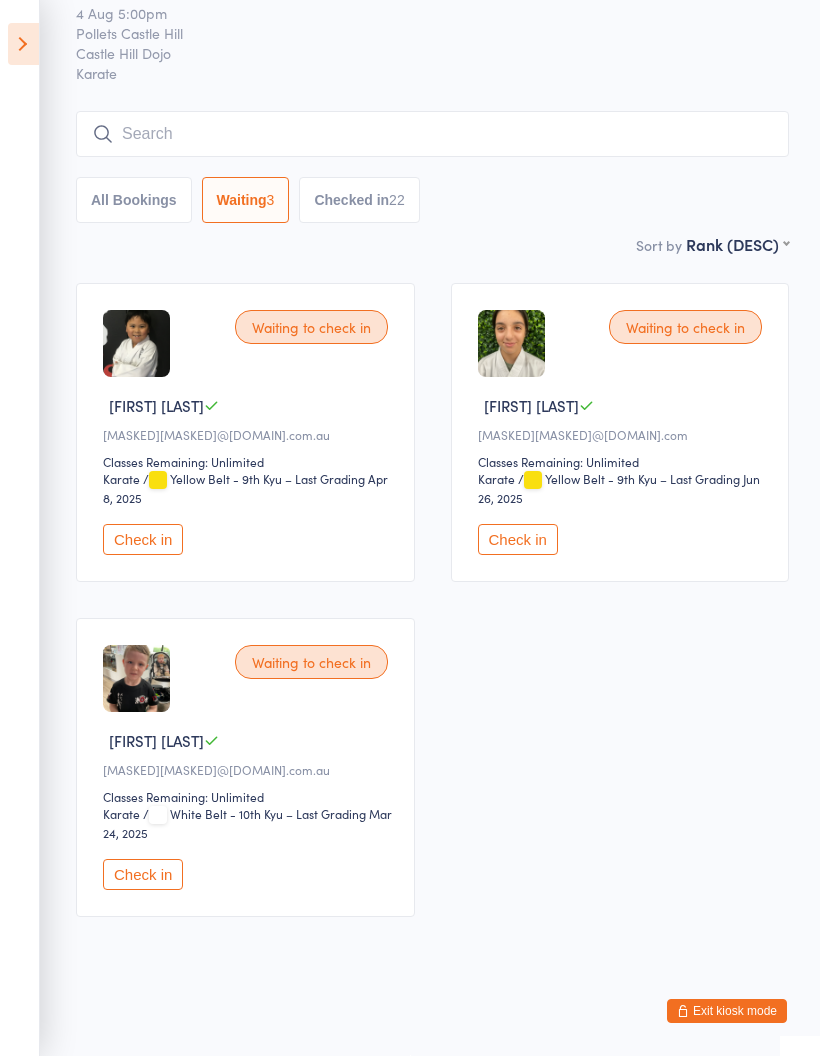 click on "Check in" at bounding box center (143, 874) 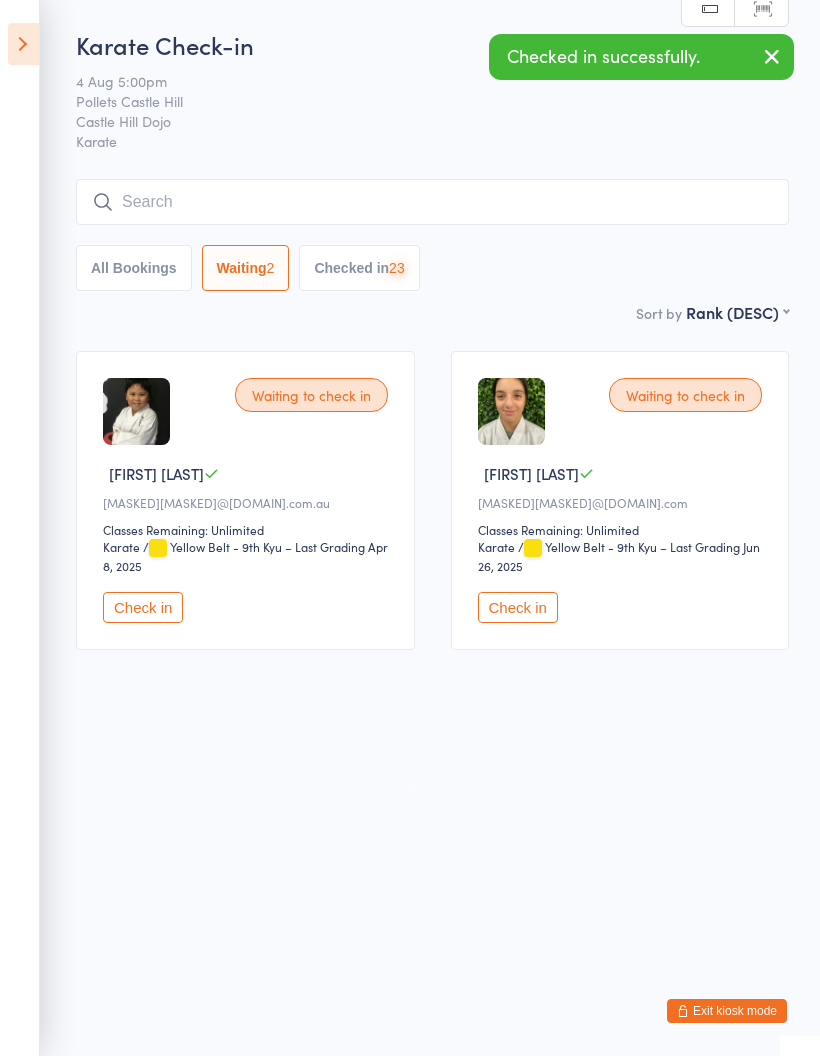scroll, scrollTop: 0, scrollLeft: 0, axis: both 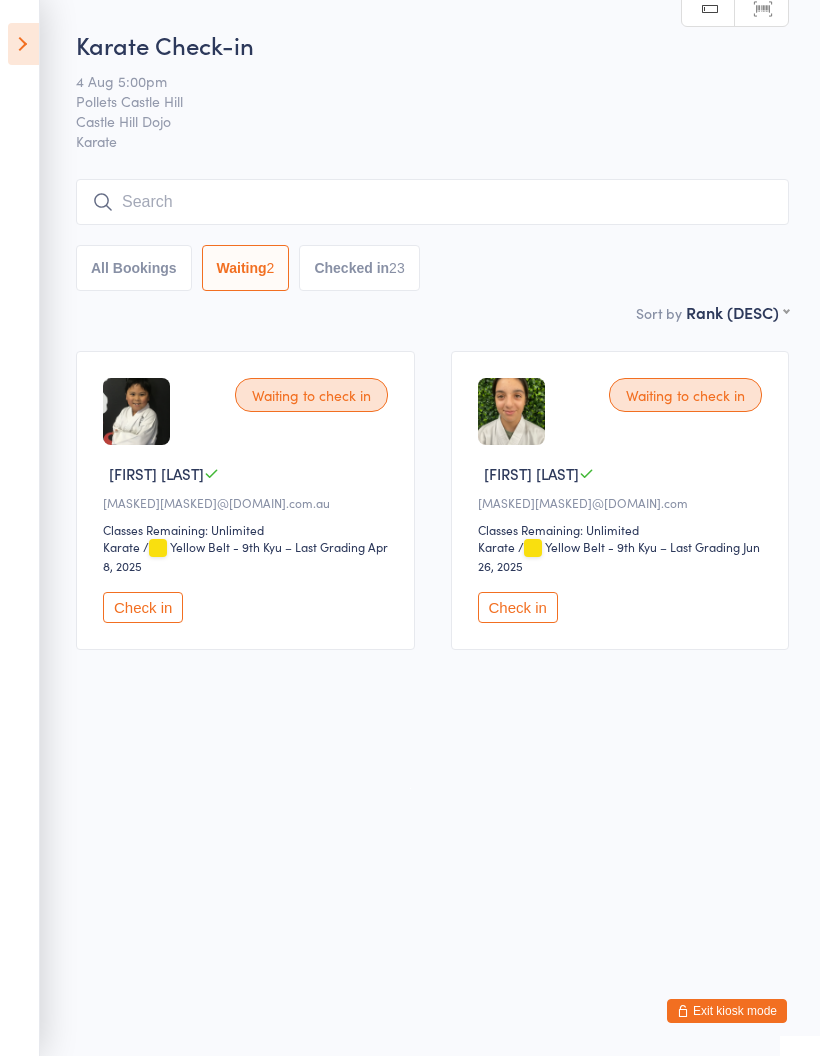 click at bounding box center (432, 202) 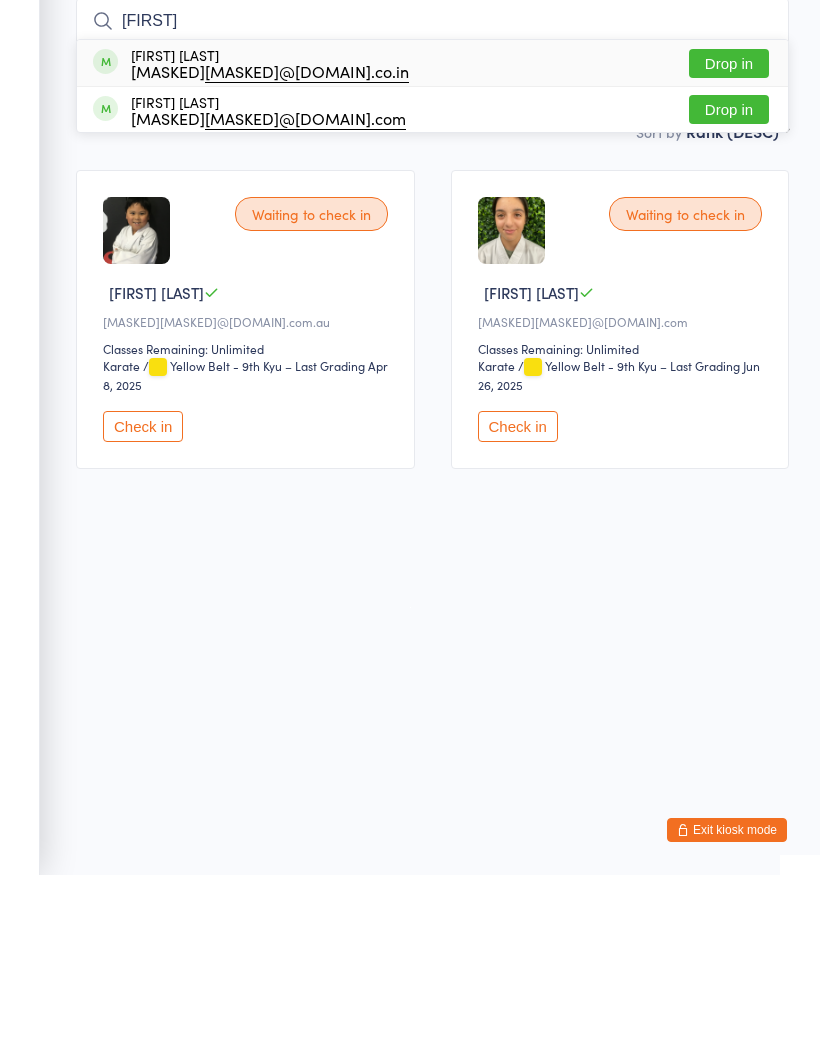 type on "[FIRST]" 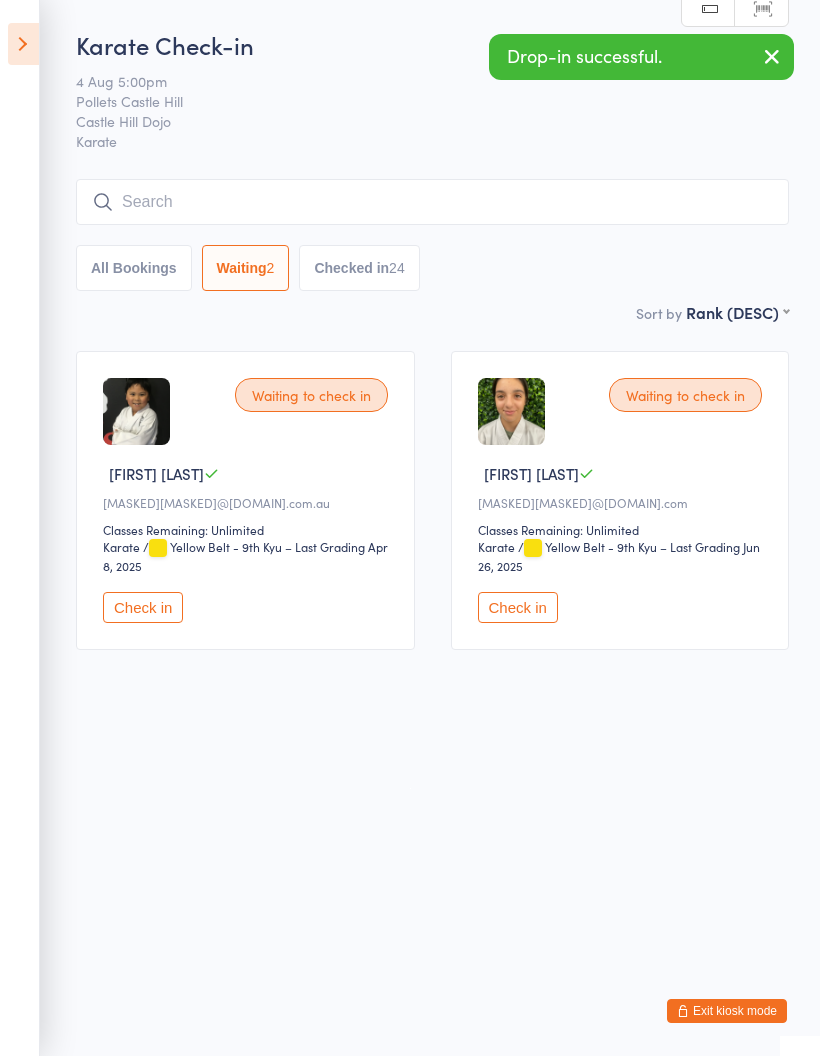 click at bounding box center [432, 202] 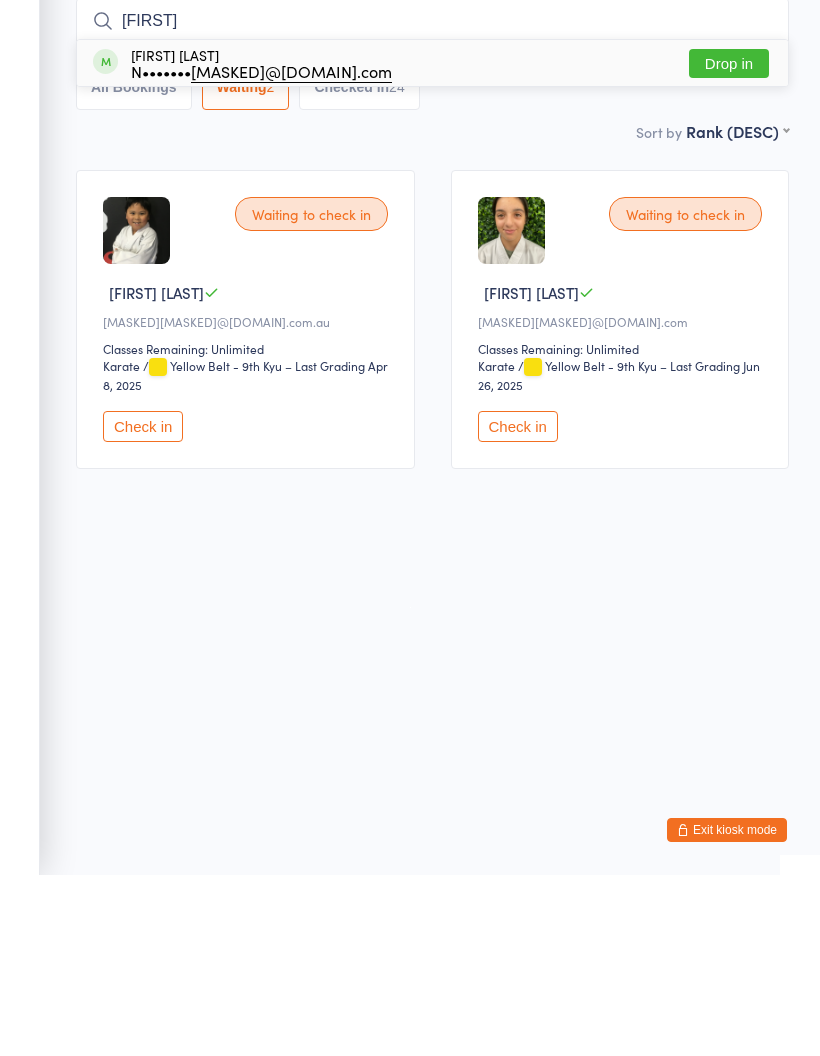 type on "[FIRST]" 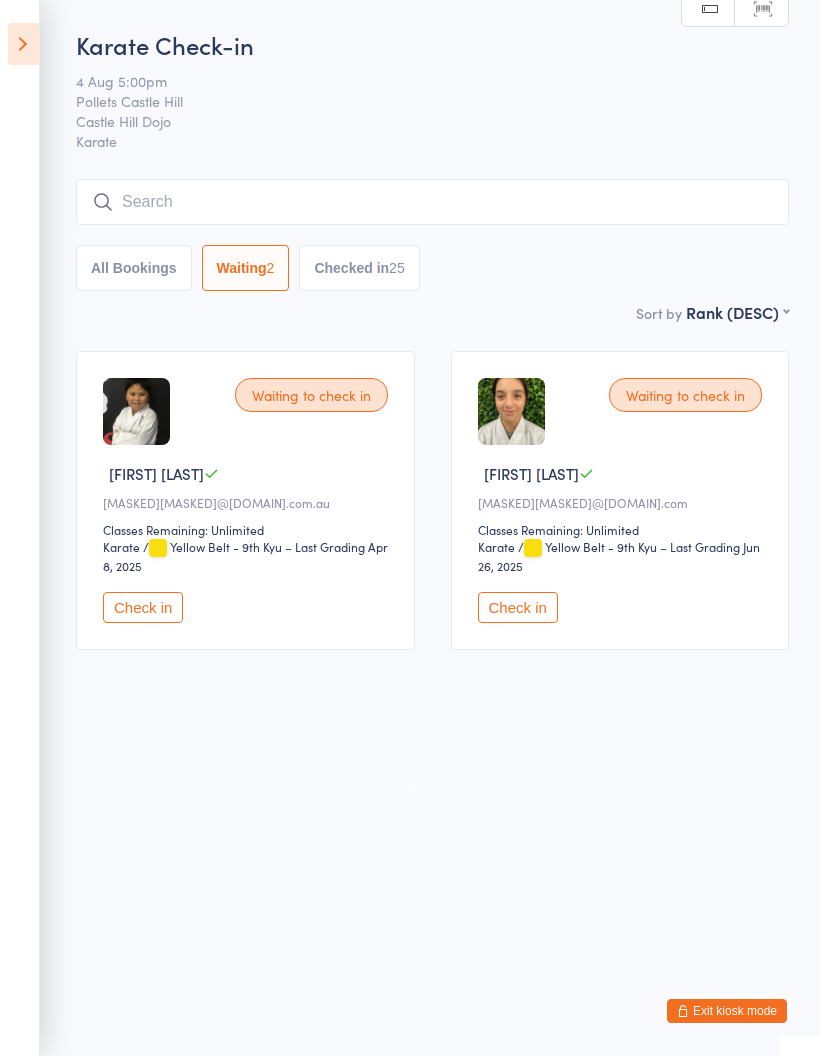 click at bounding box center [432, 202] 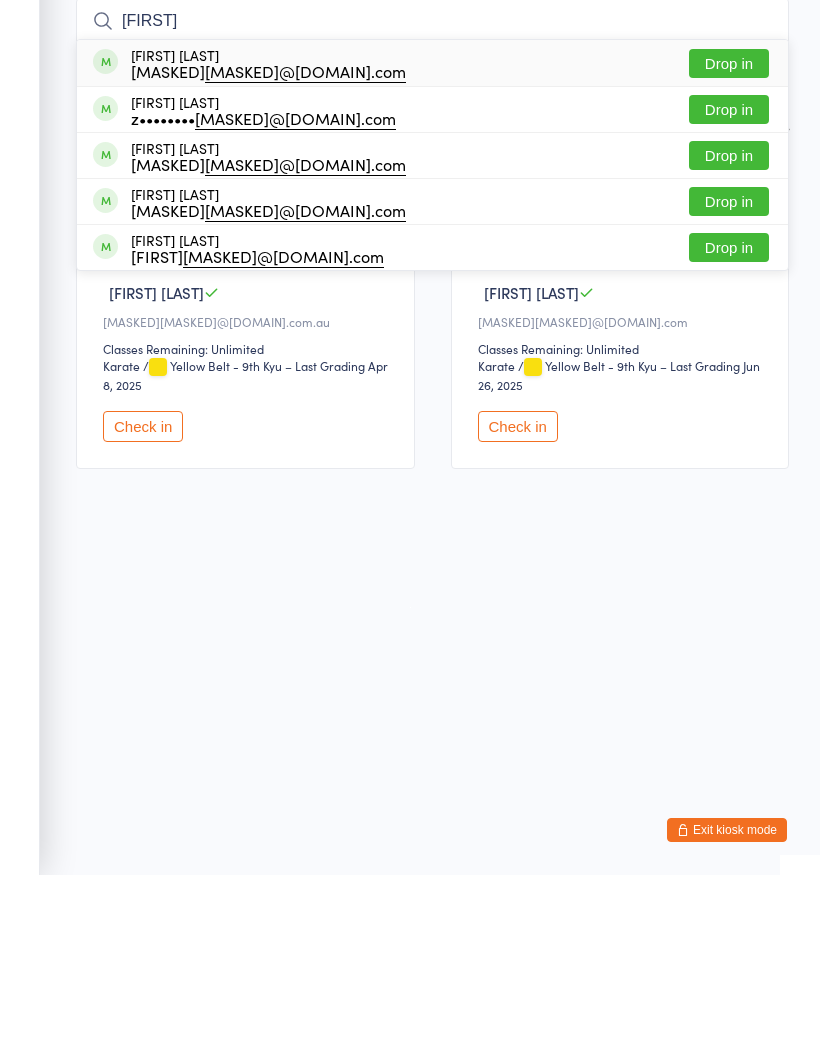 type on "[FIRST]" 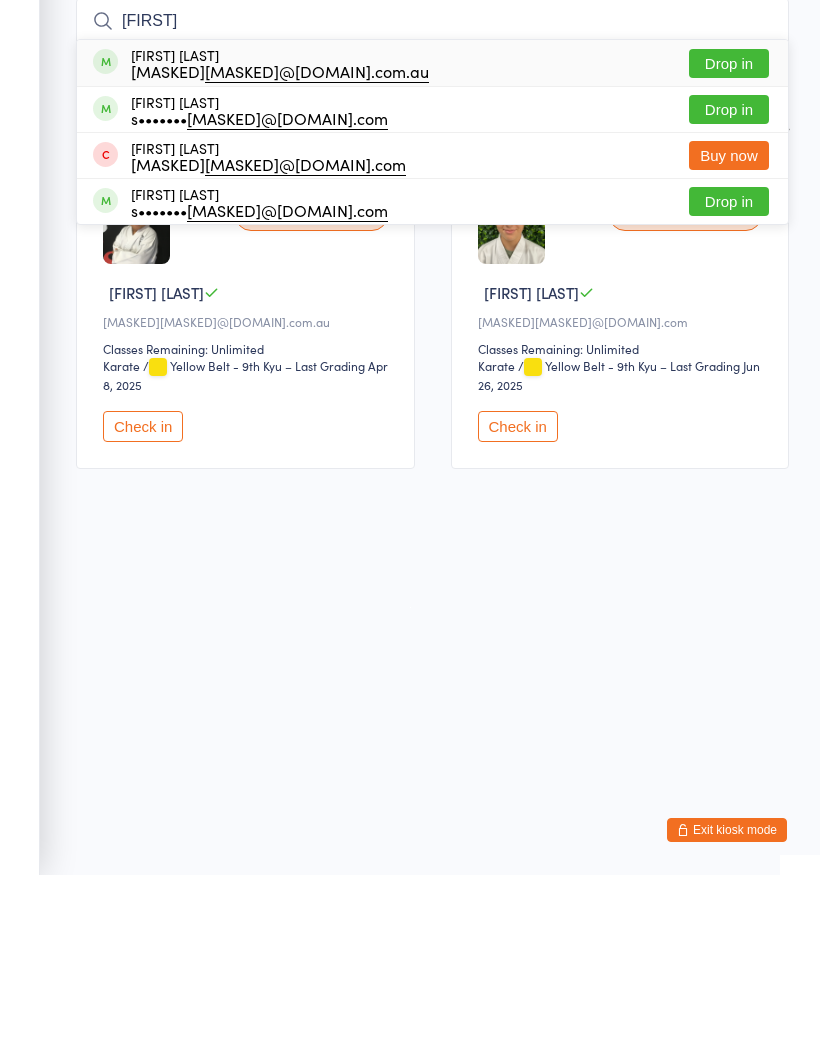 type on "[FIRST]" 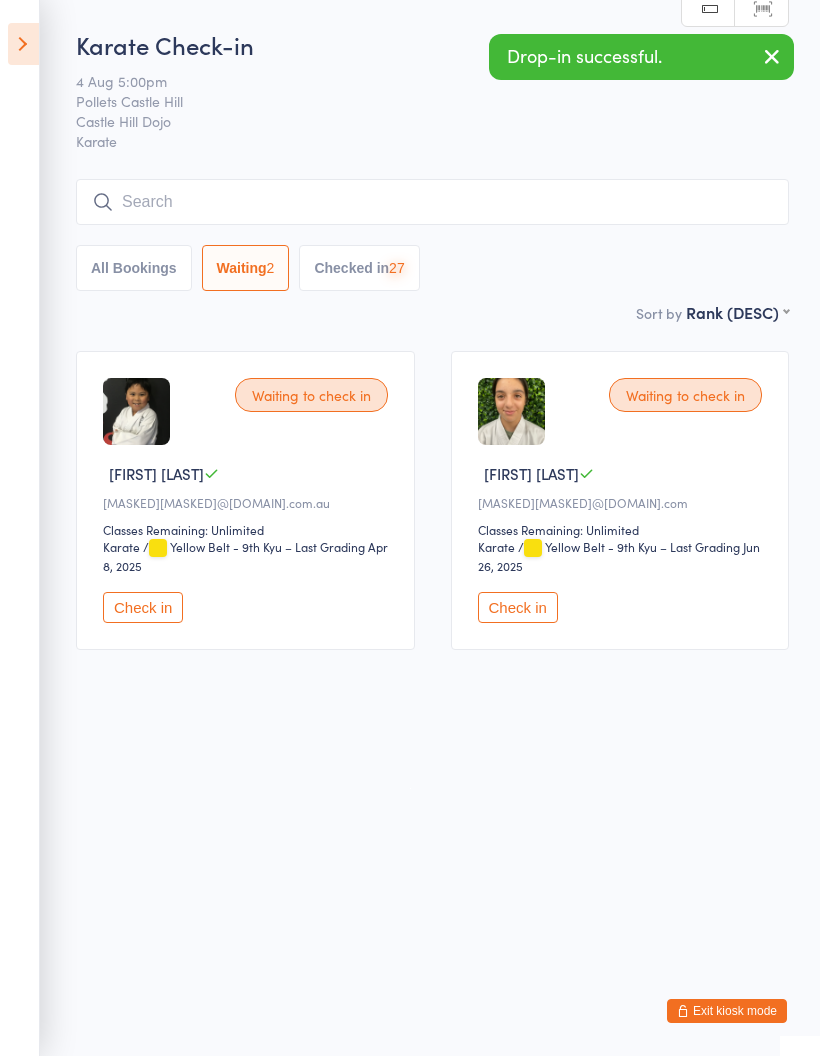 click on "Check in" at bounding box center [518, 607] 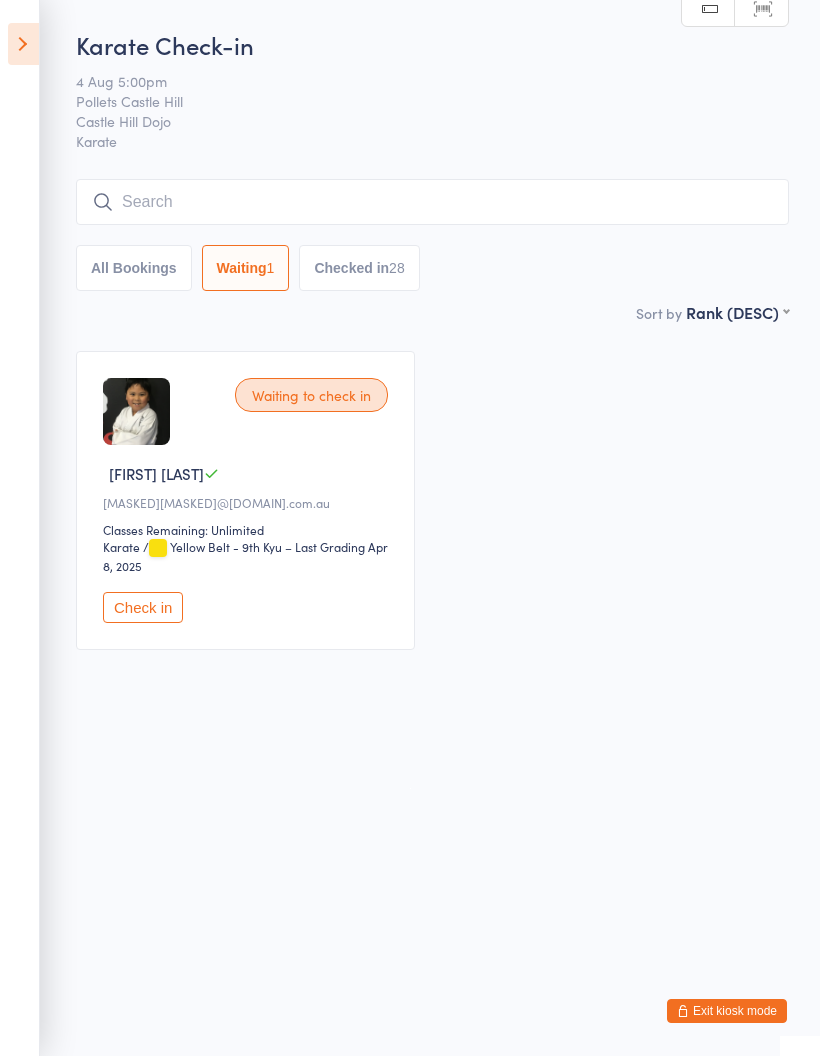 click at bounding box center (432, 202) 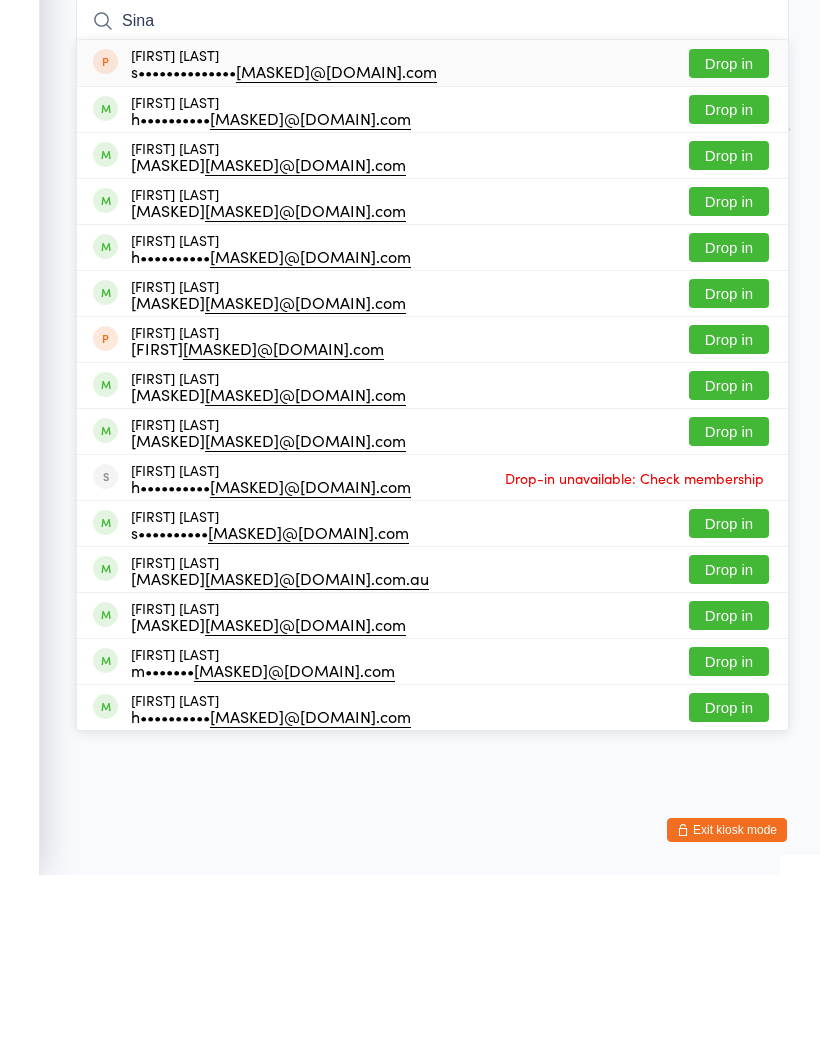 type on "Sina" 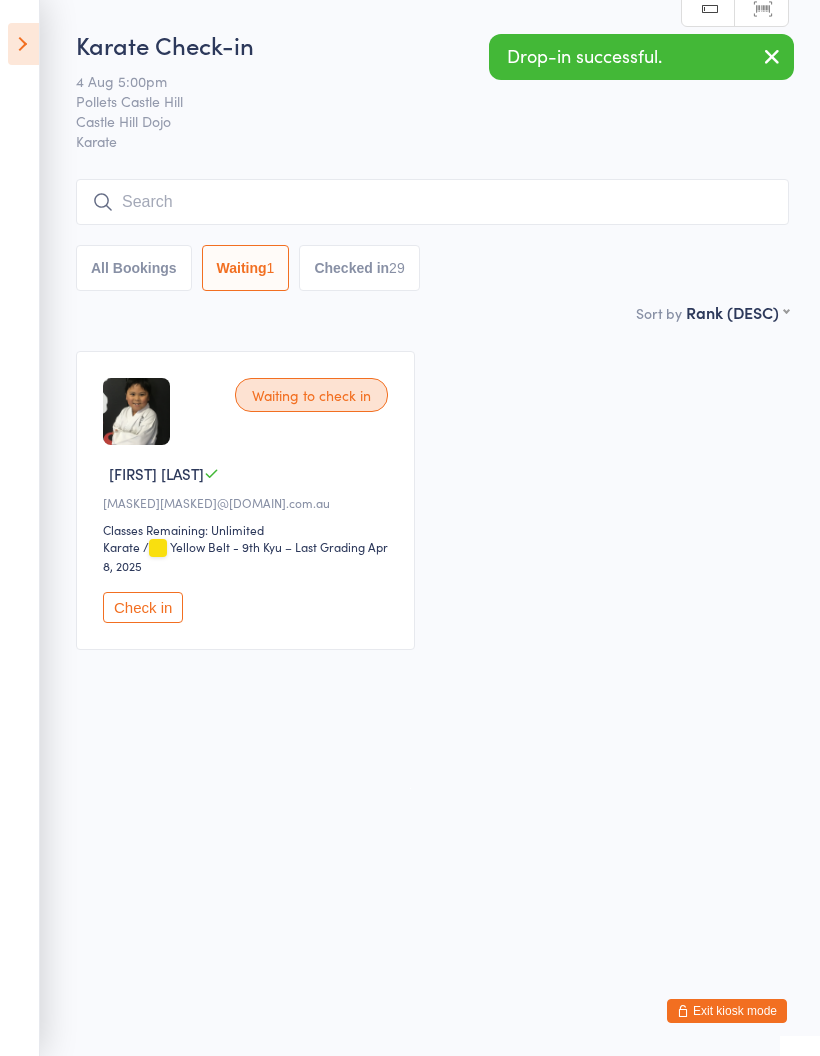 click on "Check in" at bounding box center (143, 607) 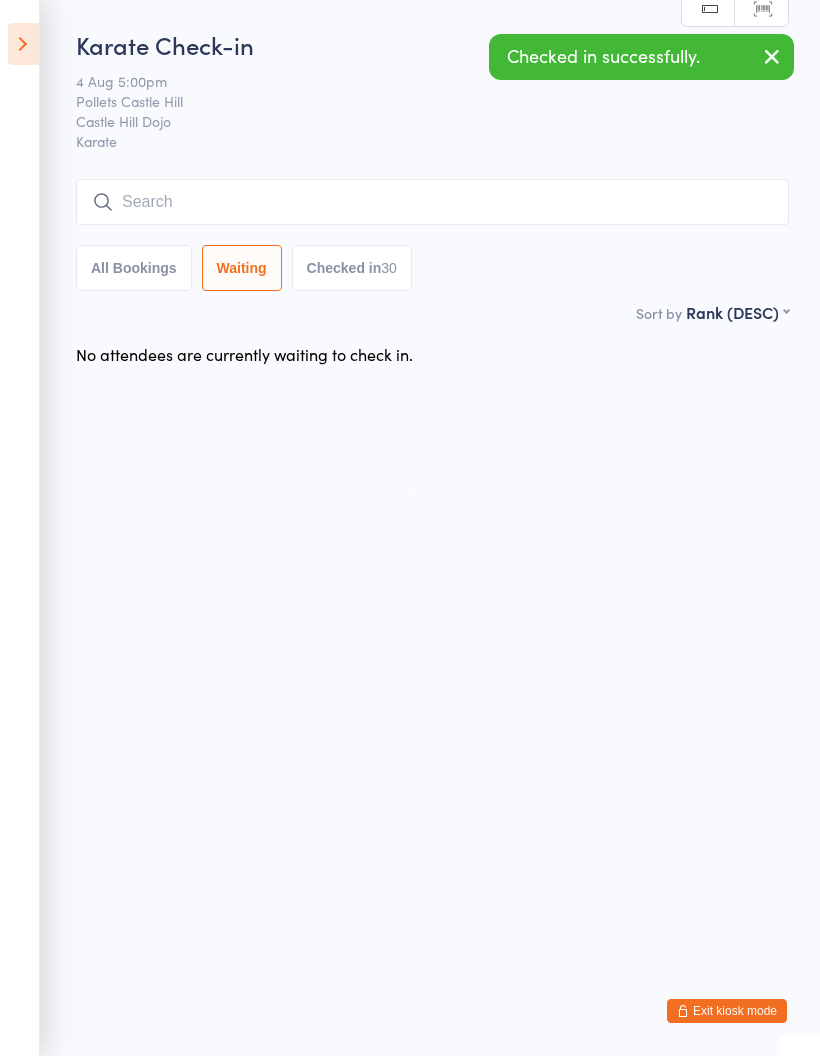 click on "Checked in 30" at bounding box center (352, 268) 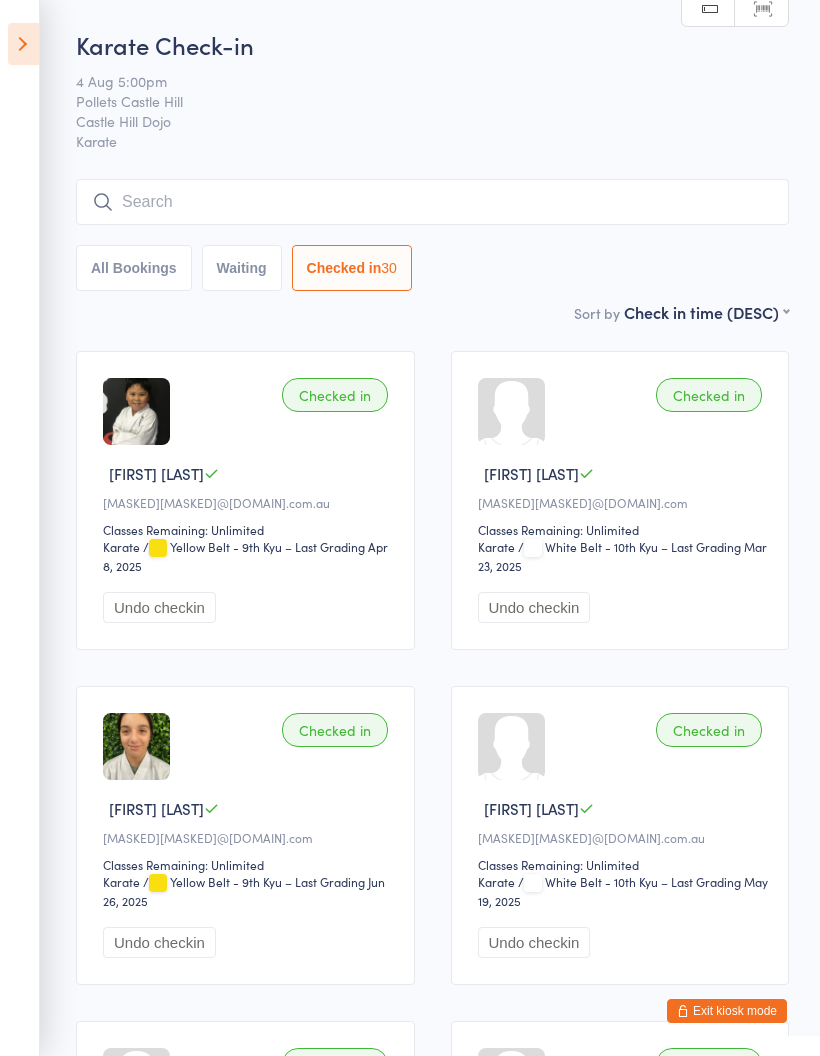 click on "First name (ASC) First name (DESC) Last name (ASC) Last name (DESC) Check in time (ASC) Check in time (DESC) Rank (ASC) Rank (DESC)" at bounding box center (706, 309) 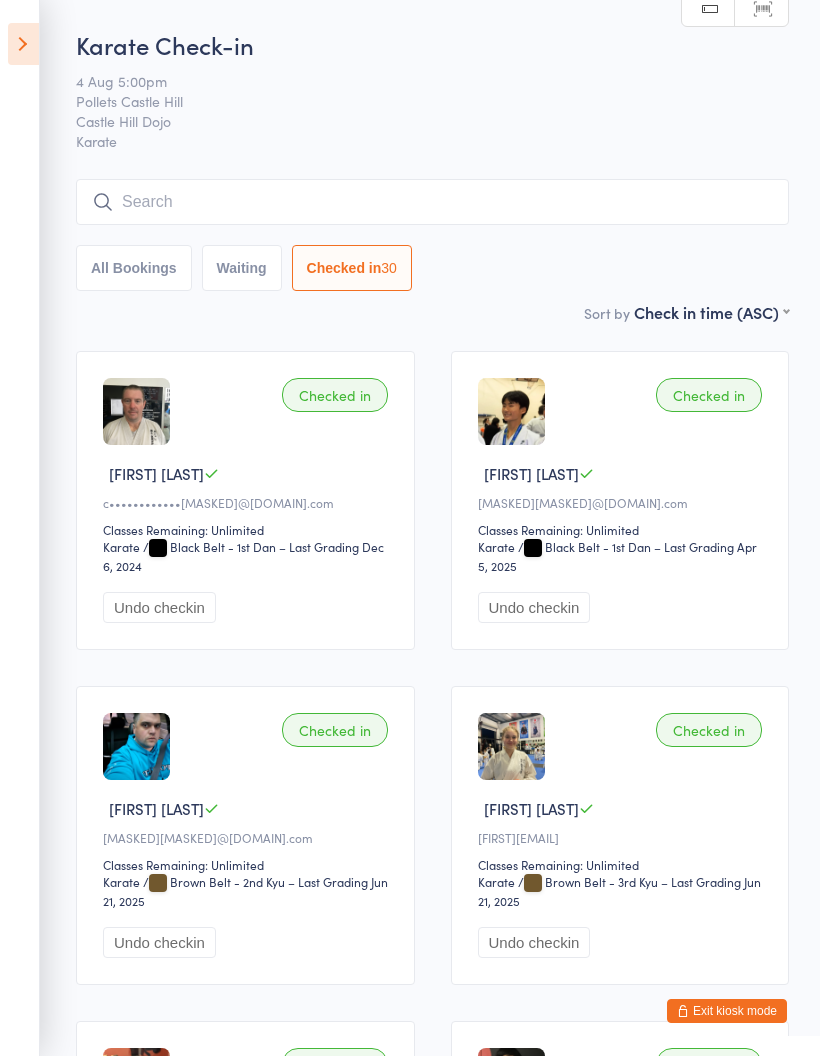 click at bounding box center (432, 202) 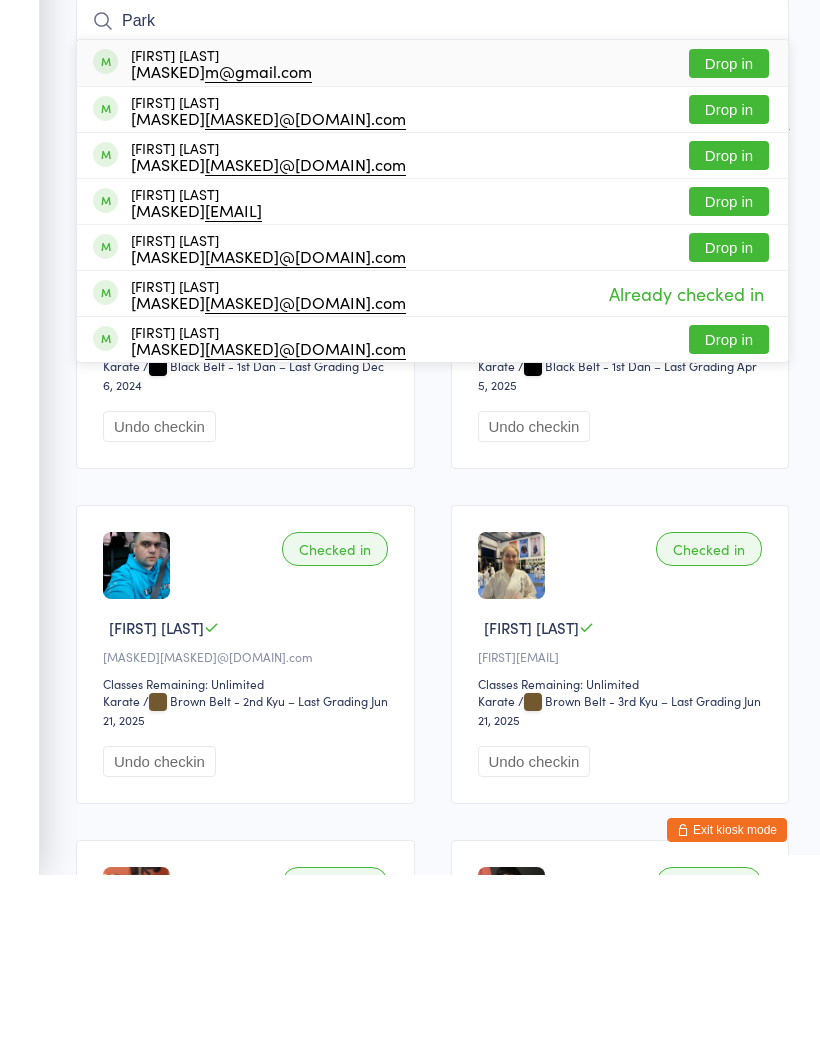 type on "Park" 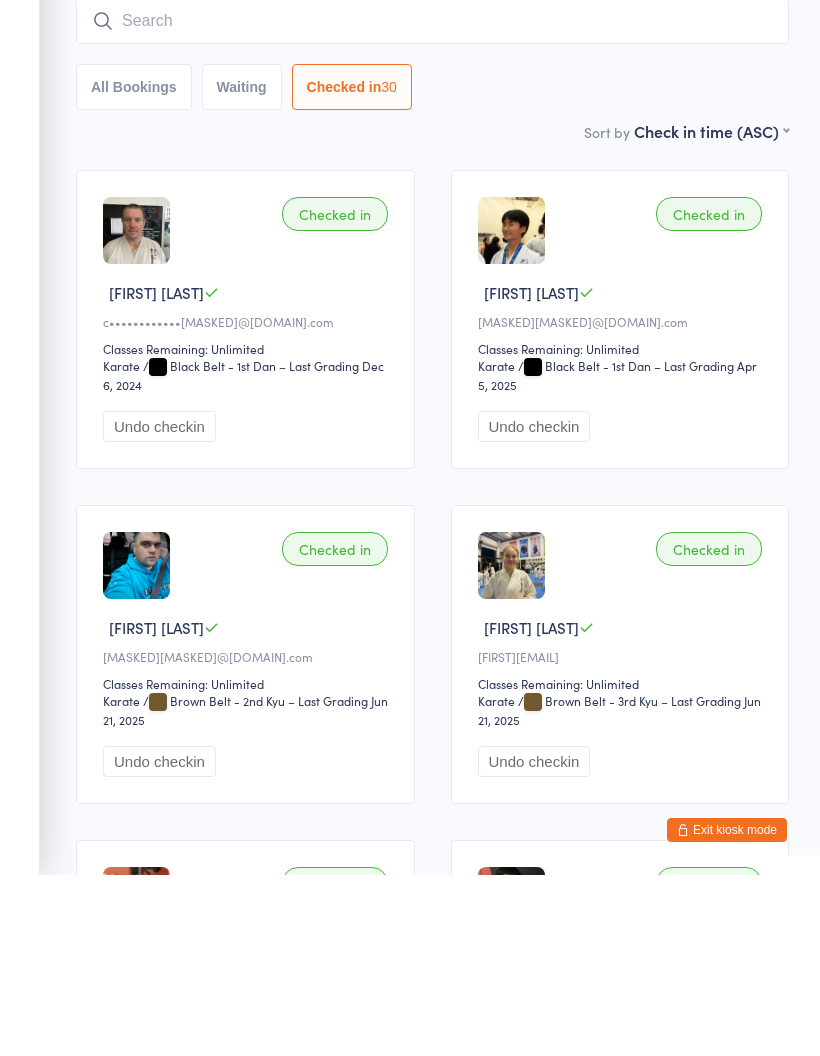 scroll, scrollTop: 181, scrollLeft: 0, axis: vertical 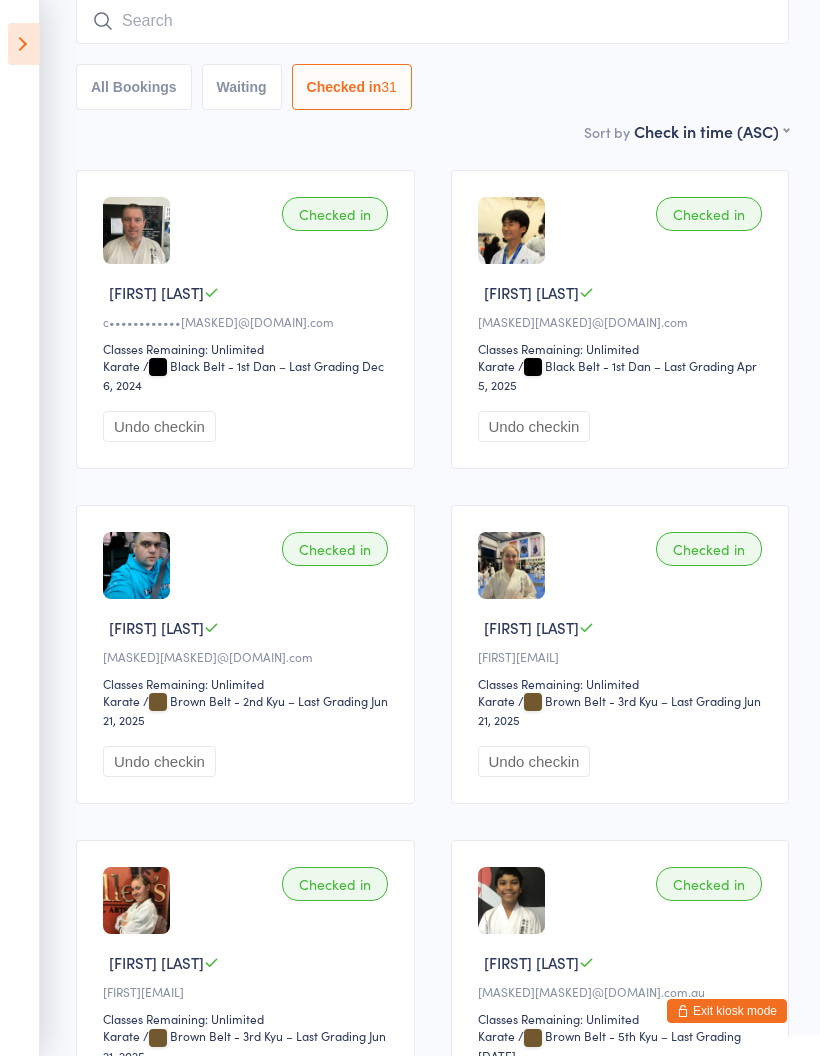 click at bounding box center (432, 21) 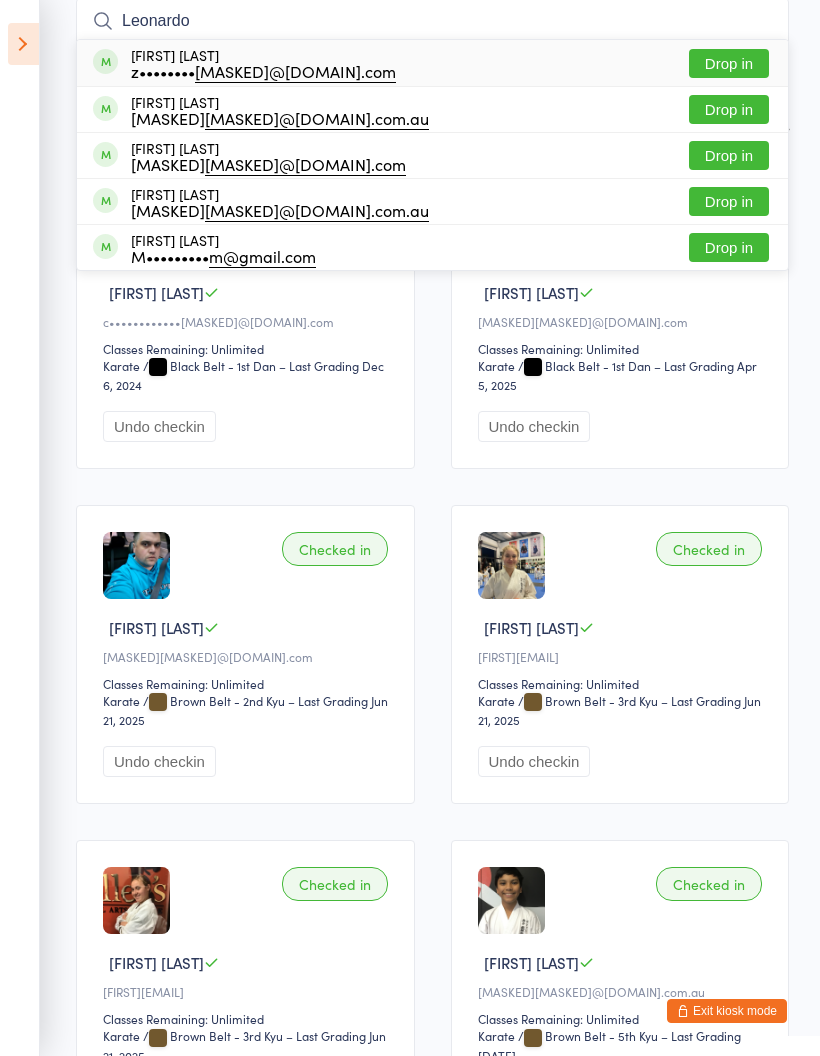 type on "Leonardo" 